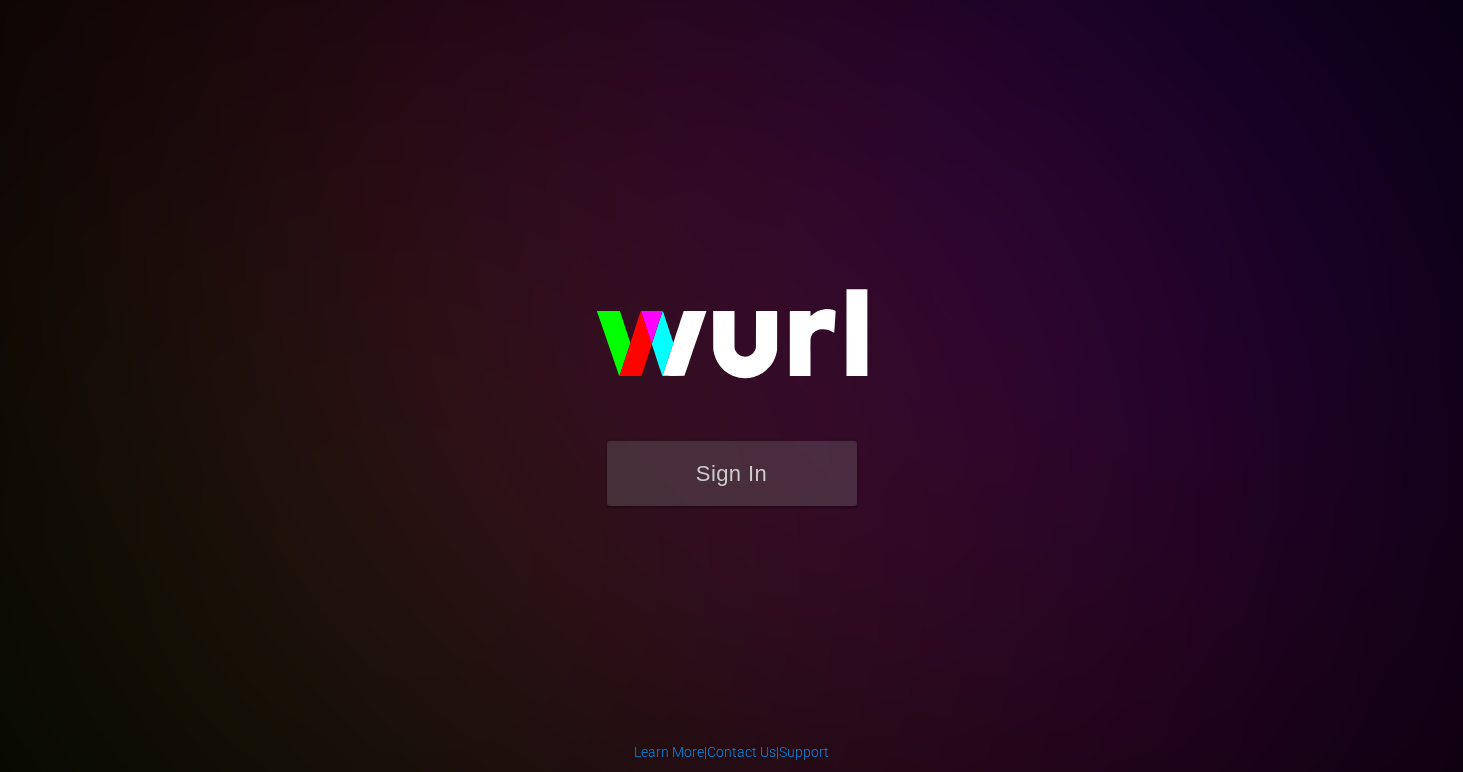 scroll, scrollTop: 0, scrollLeft: 0, axis: both 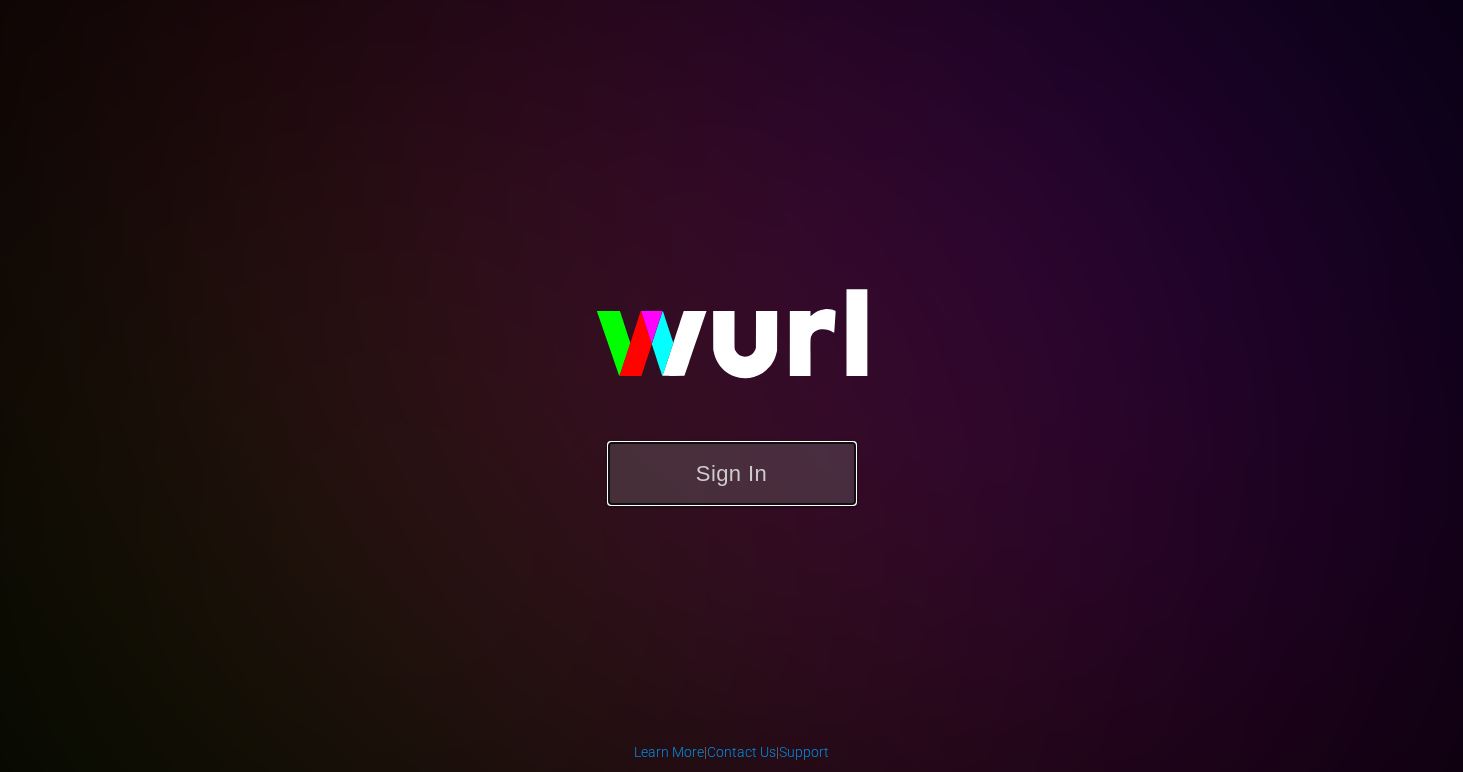click on "Sign In" at bounding box center (732, 473) 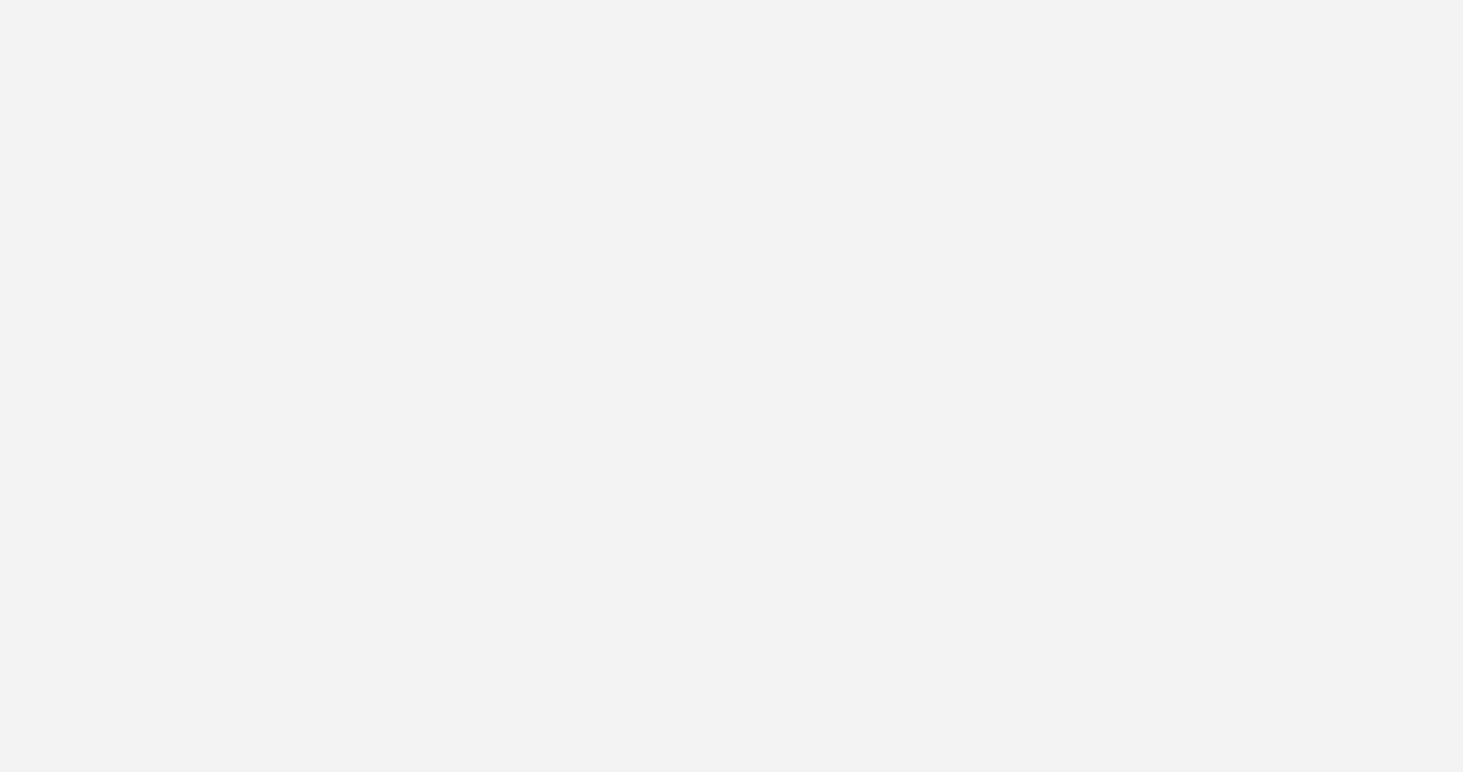 scroll, scrollTop: 0, scrollLeft: 0, axis: both 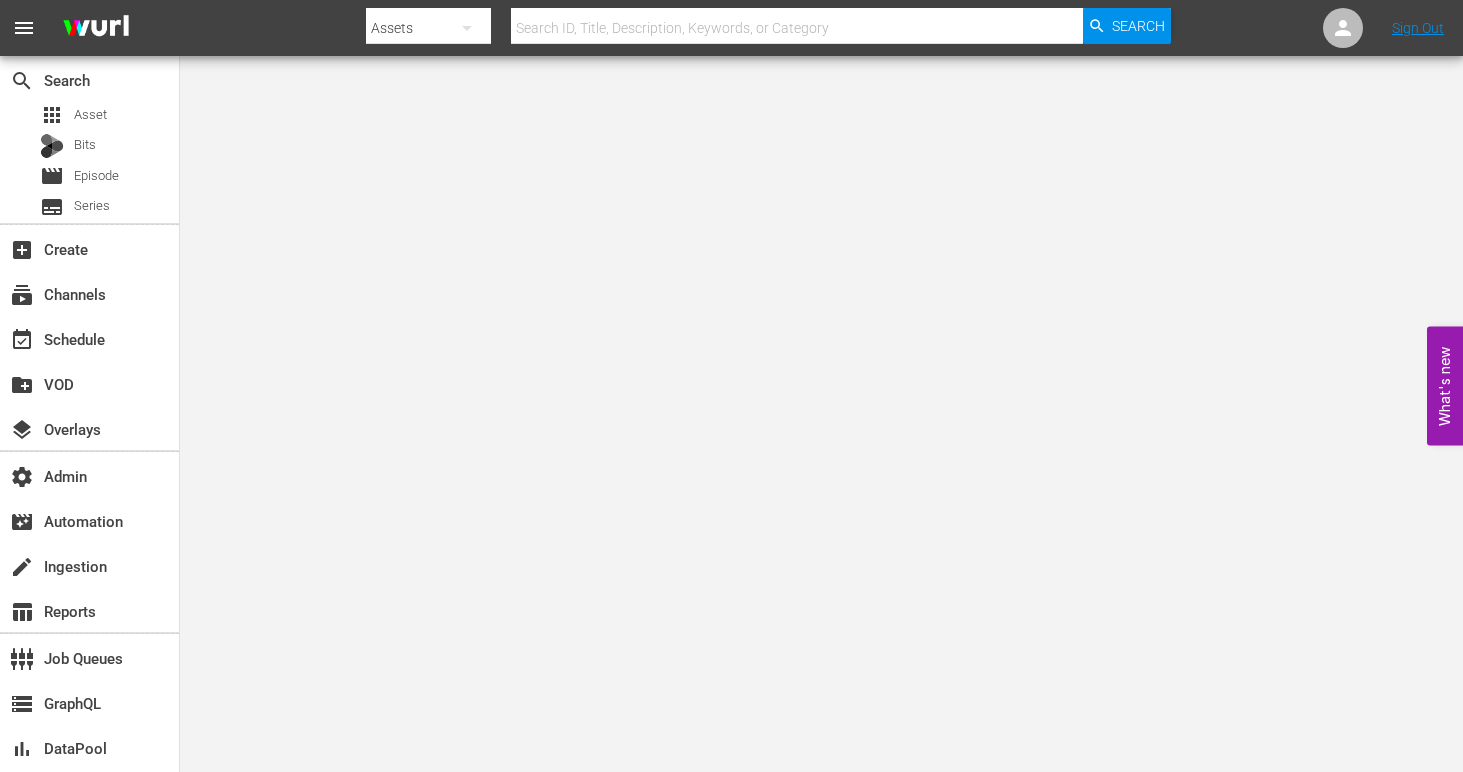 click on "Assets" at bounding box center [428, 28] 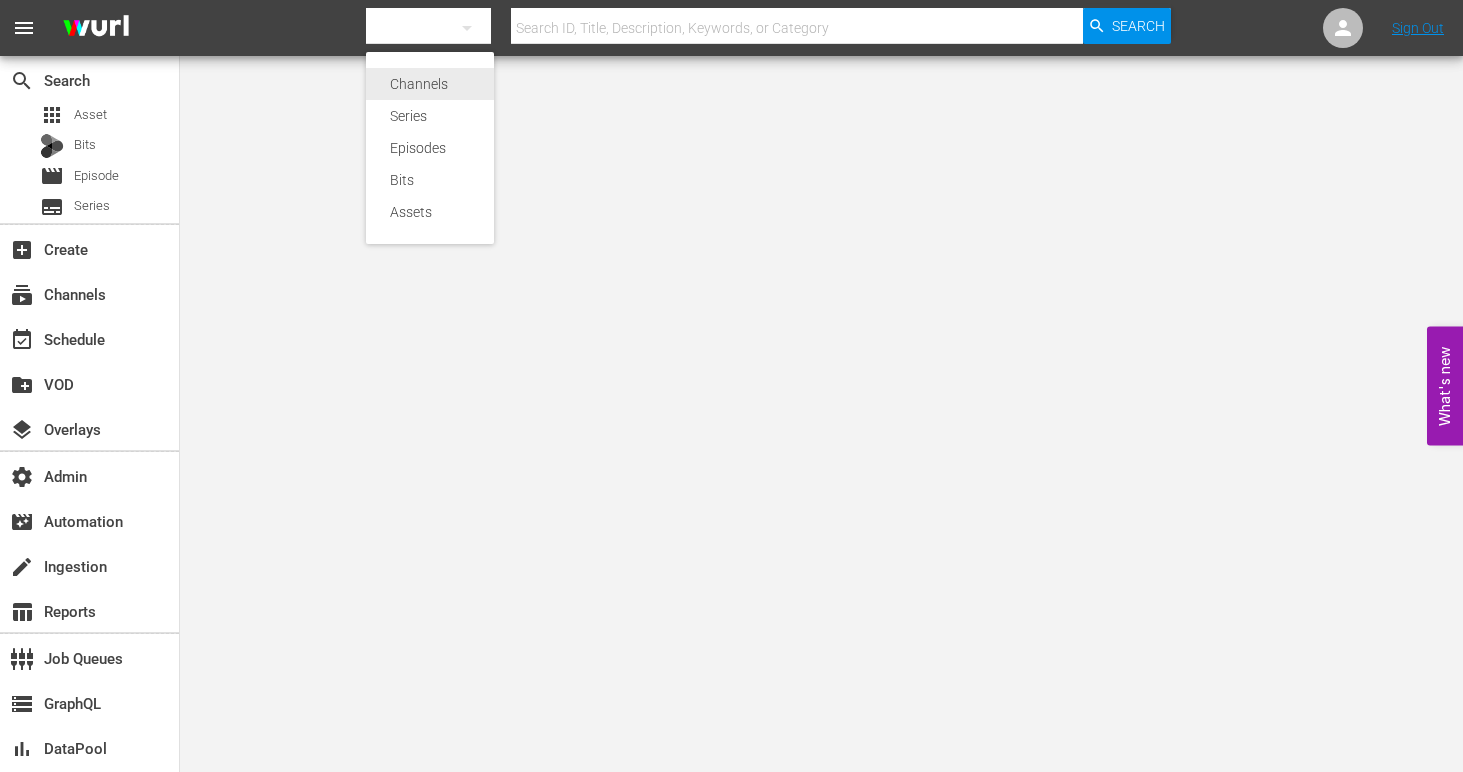 click on "Channels" at bounding box center [430, 84] 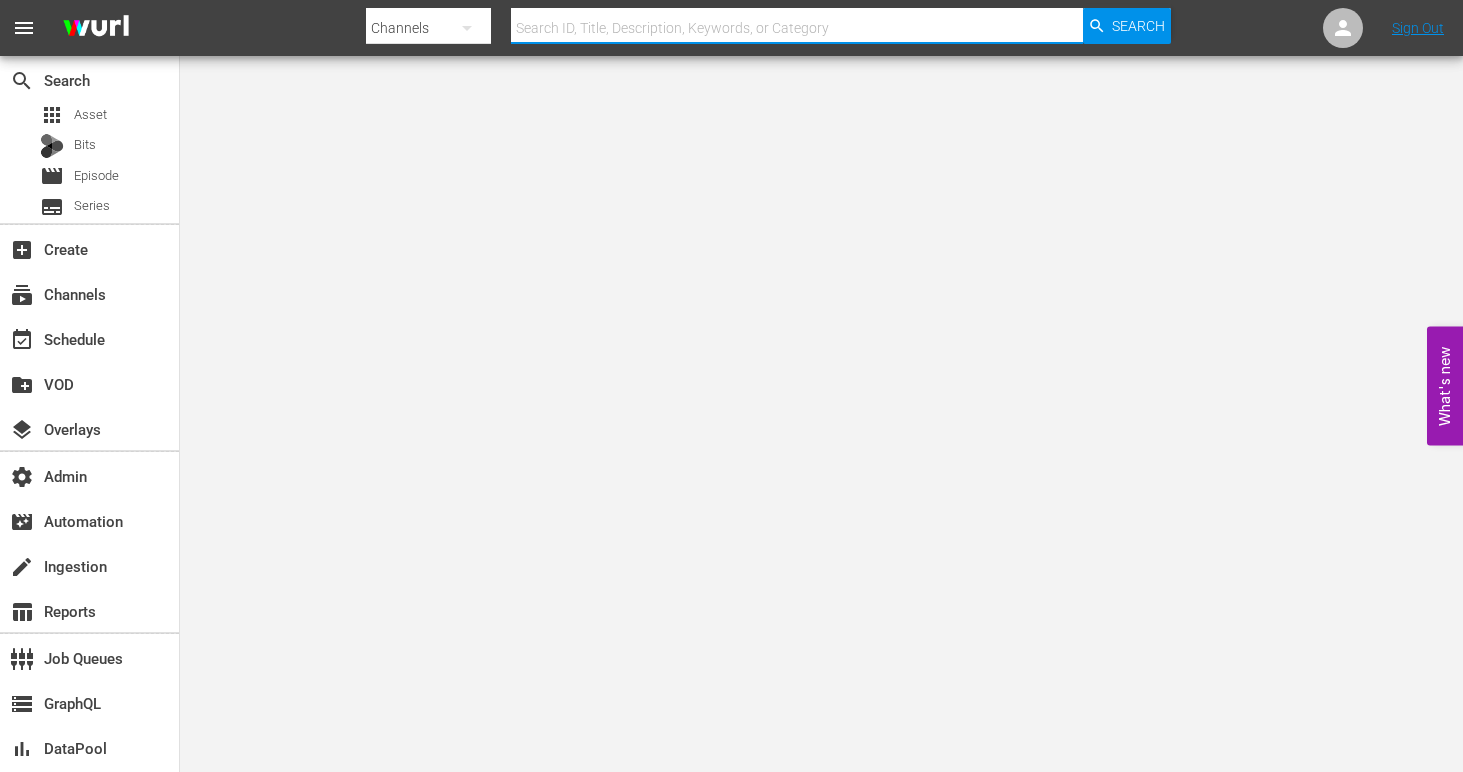 click at bounding box center [797, 28] 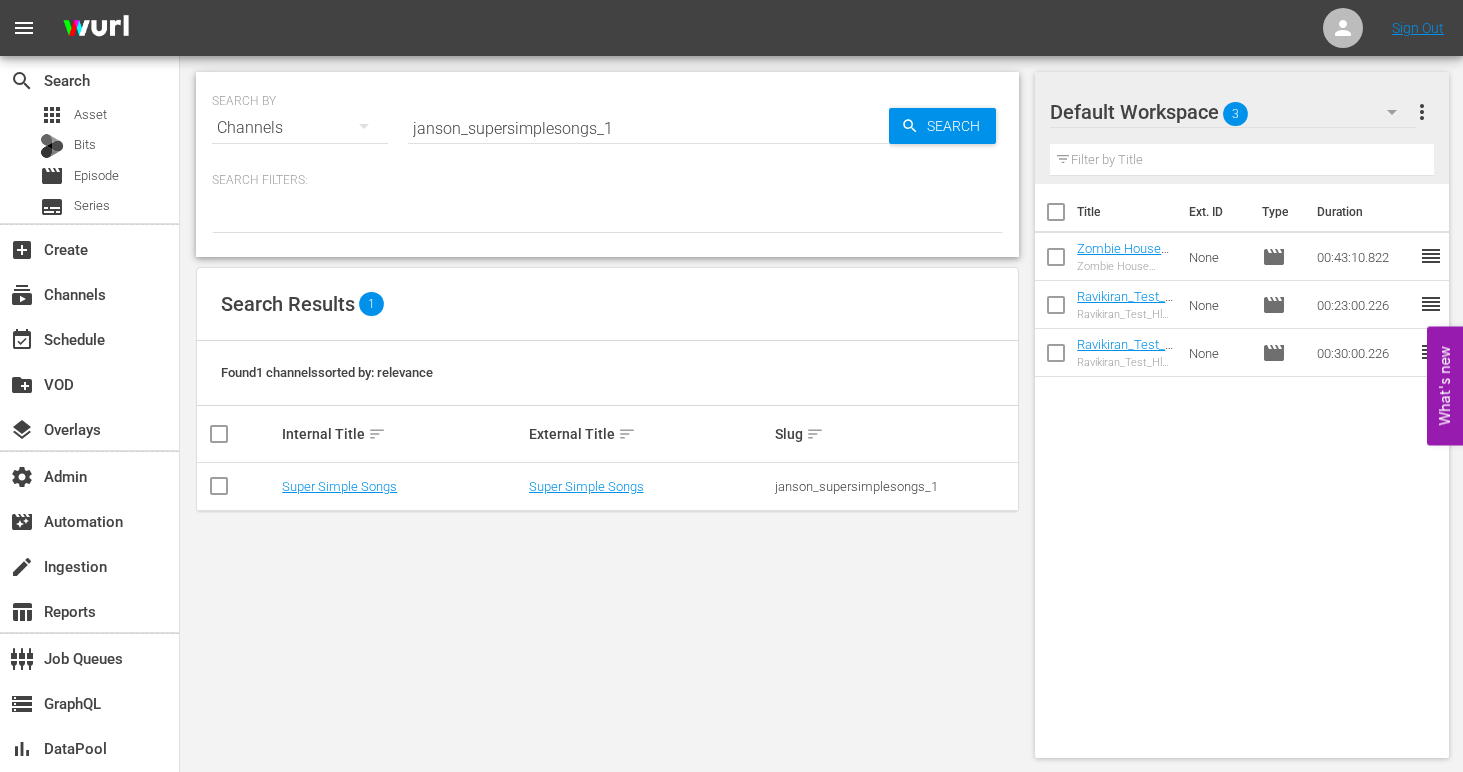 click on "Super Simple Songs" at bounding box center (402, 487) 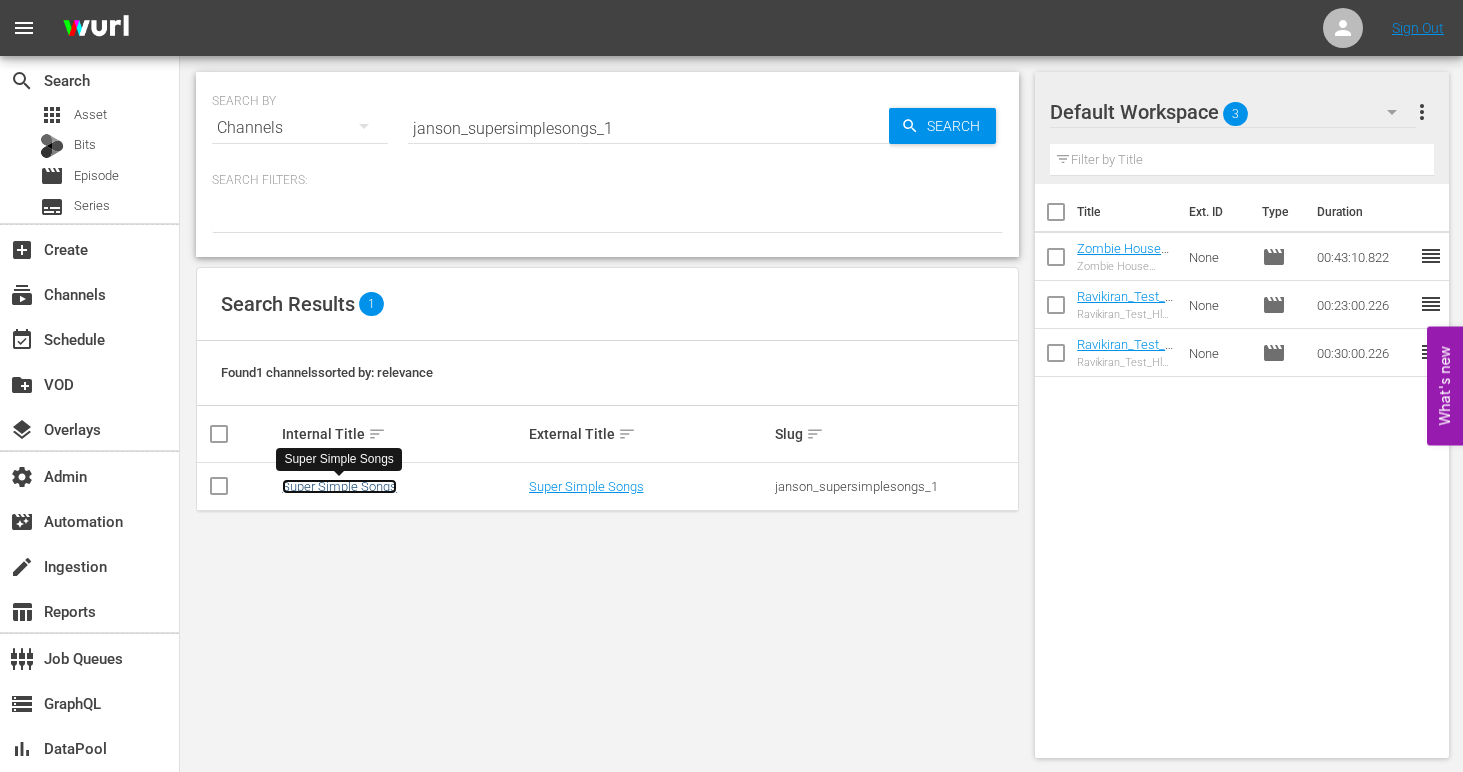 click on "Super Simple Songs" at bounding box center (339, 486) 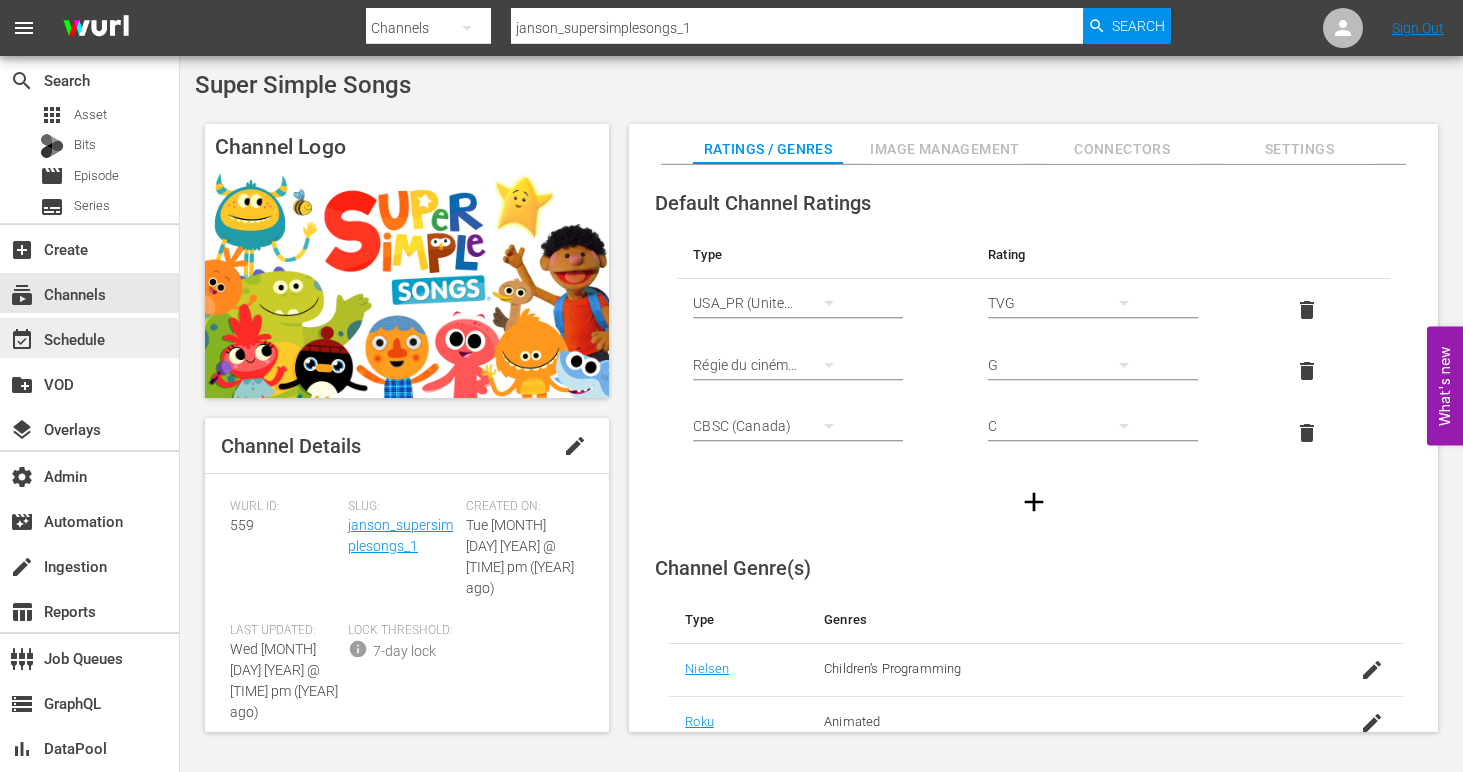 click on "event_available   Schedule" at bounding box center [89, 338] 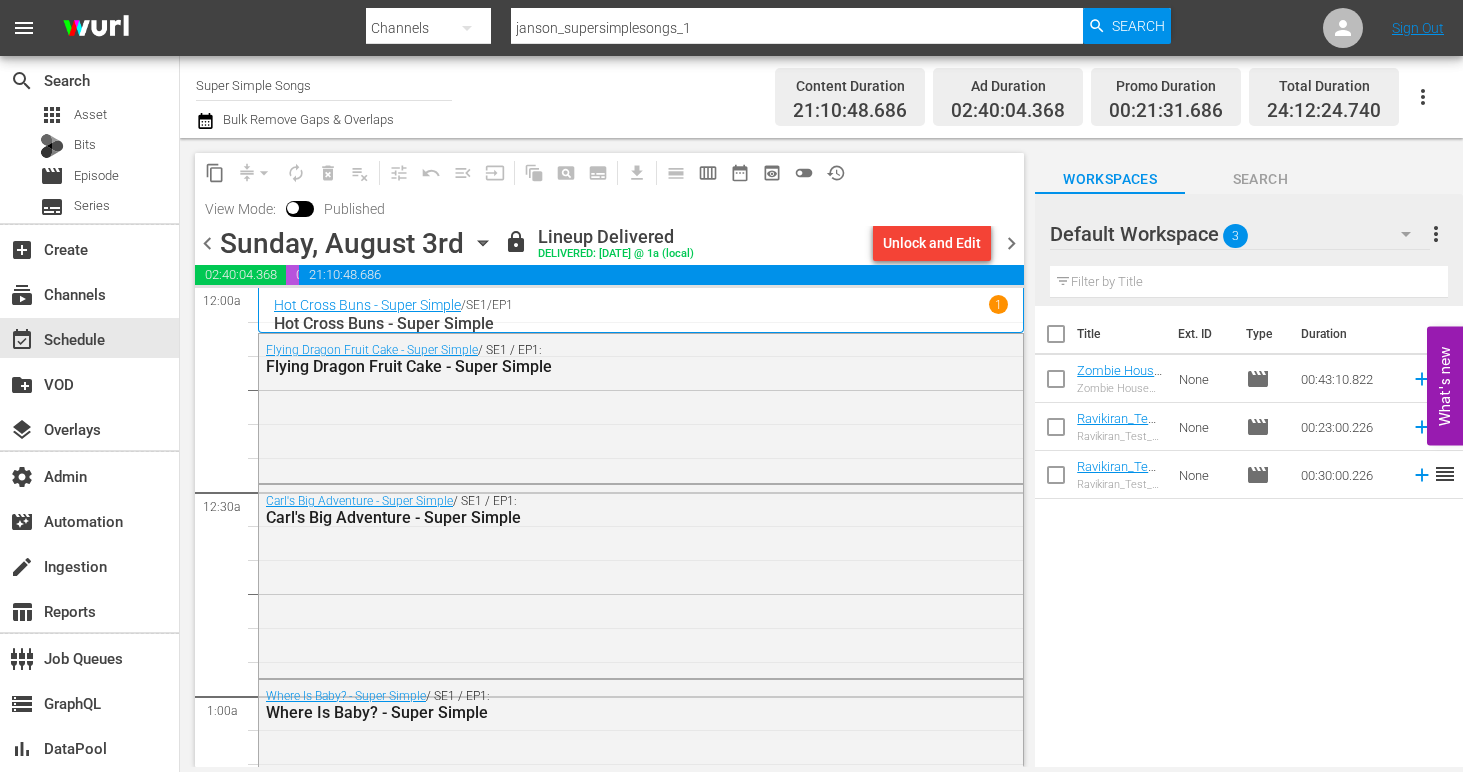 click on "chevron_left" at bounding box center [207, 243] 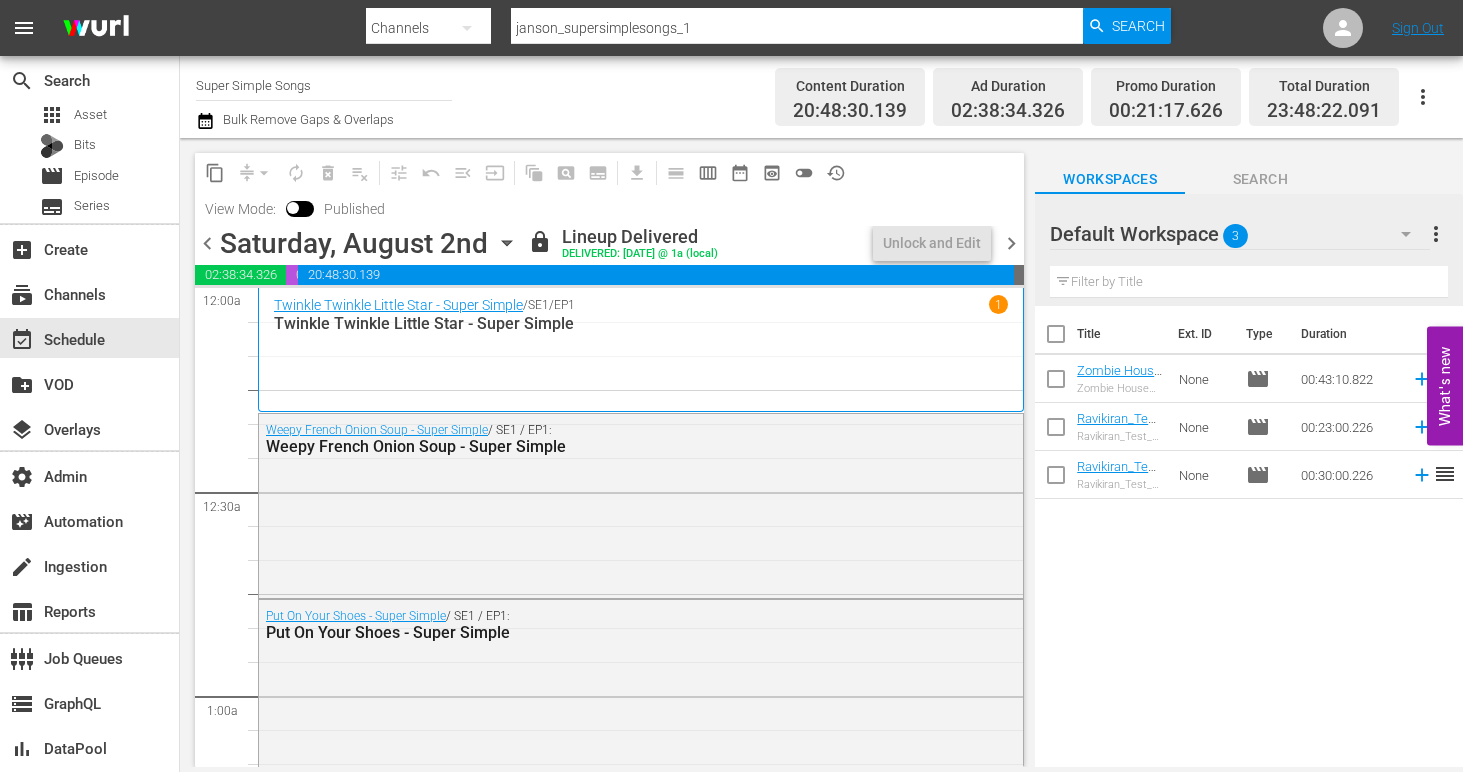 click on "chevron_left" at bounding box center [207, 243] 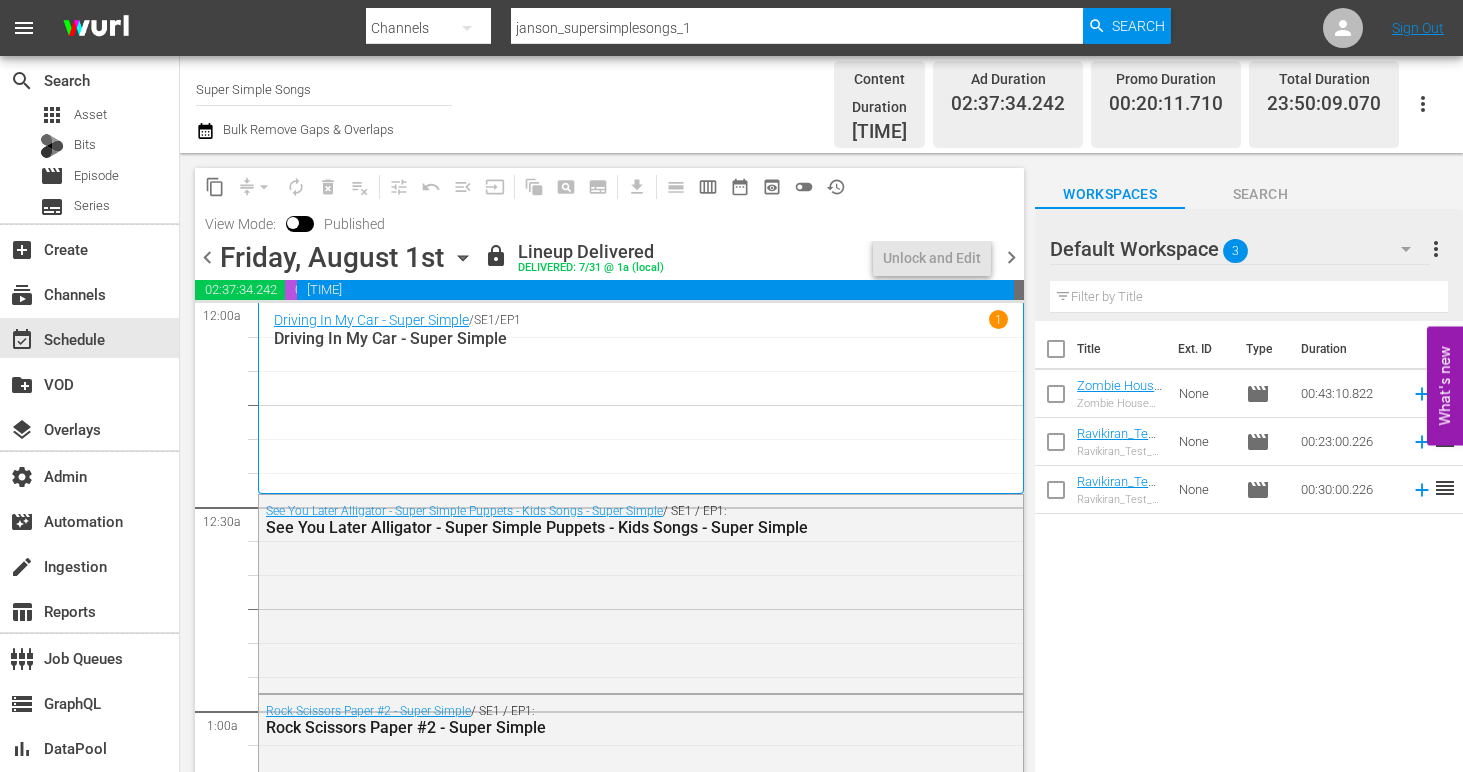 click on "chevron_left" at bounding box center (207, 257) 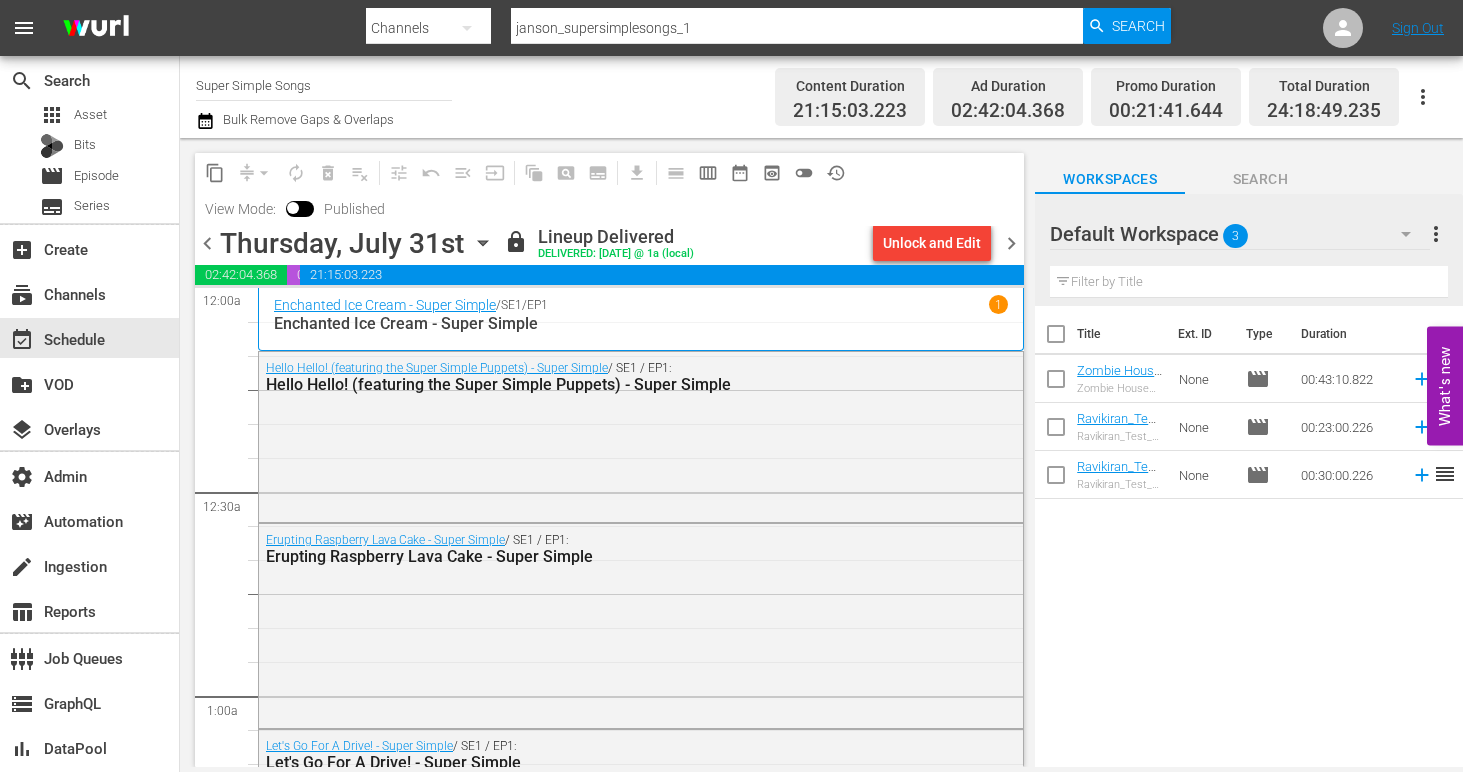 click on "chevron_left" at bounding box center (207, 243) 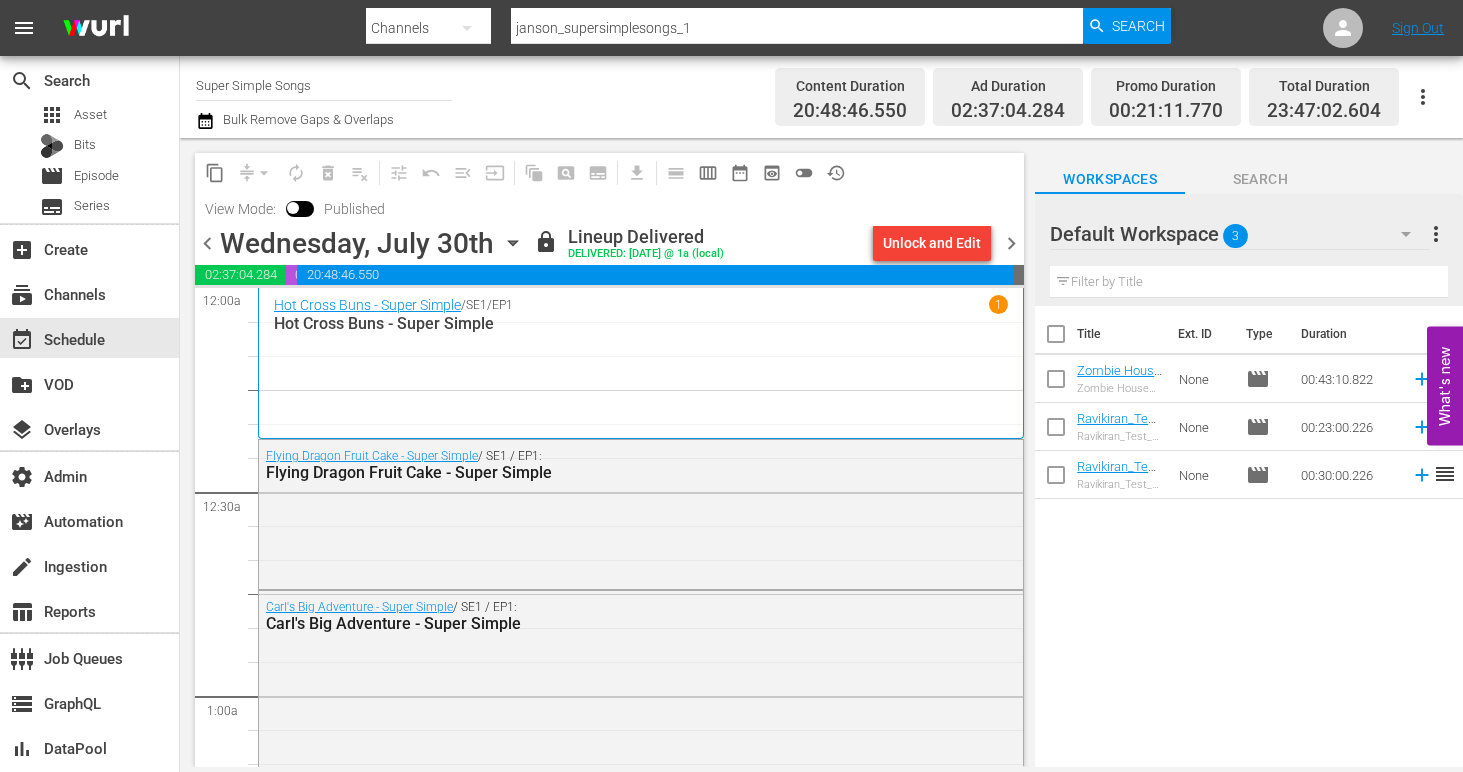 click on "chevron_left" at bounding box center (207, 243) 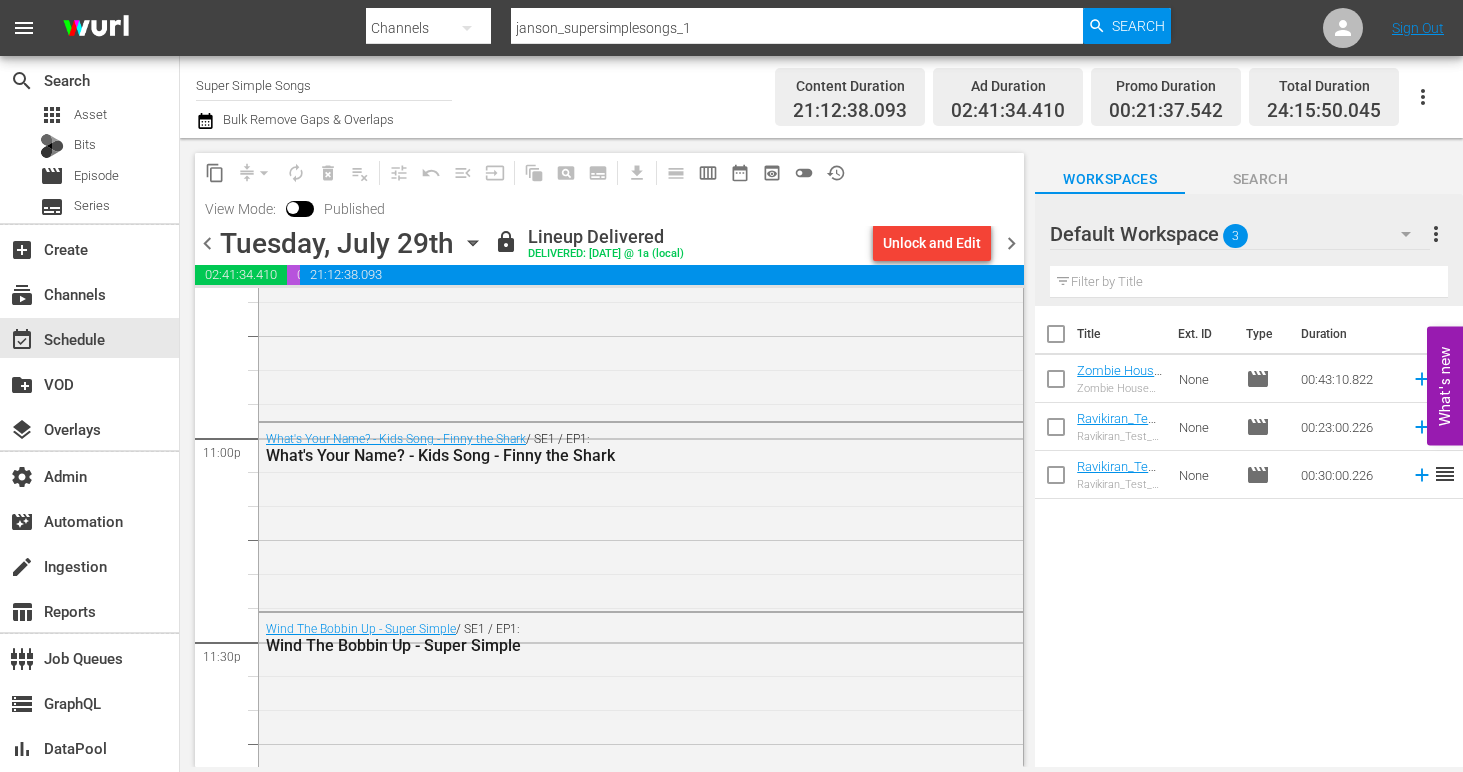 scroll, scrollTop: 9464, scrollLeft: 0, axis: vertical 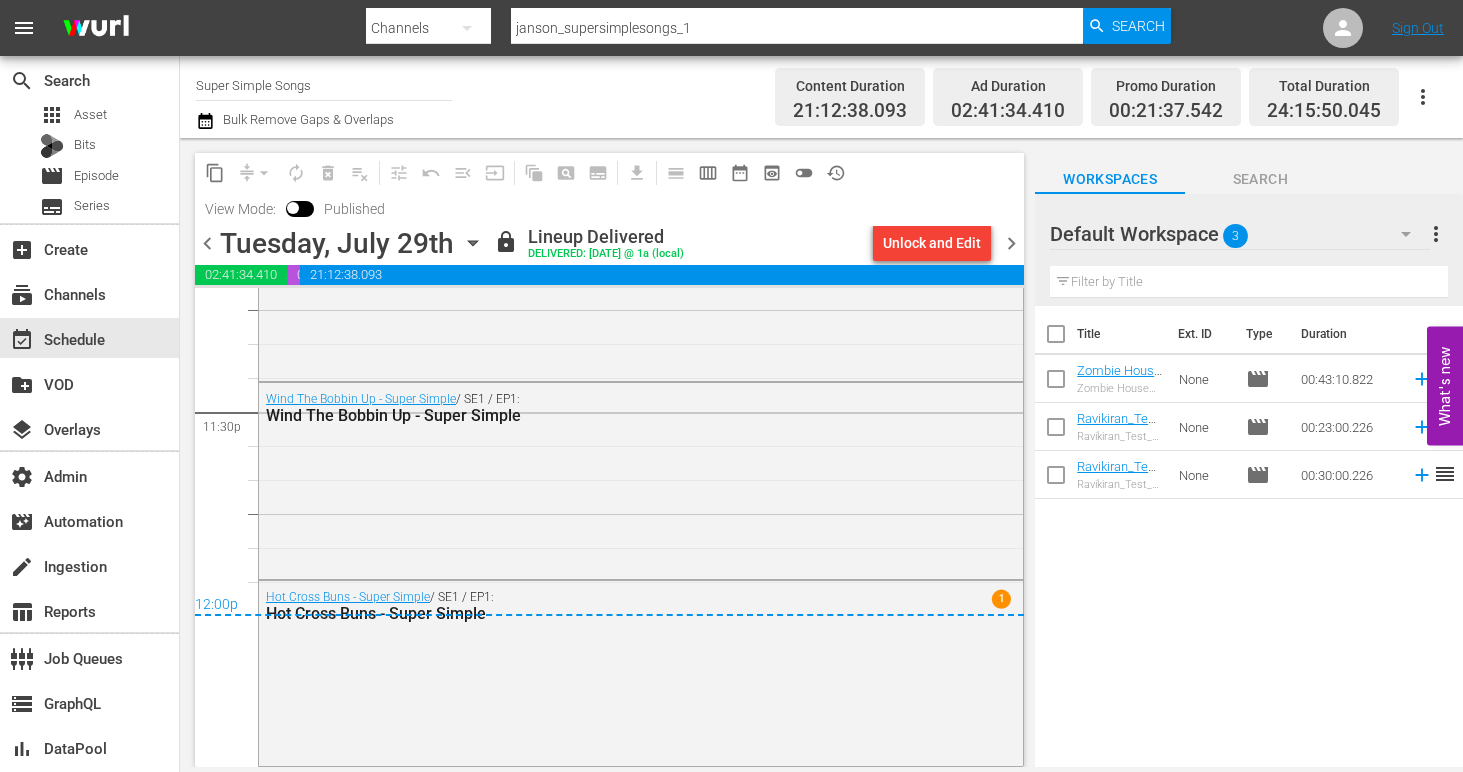 click on "chevron_right" at bounding box center [1011, 243] 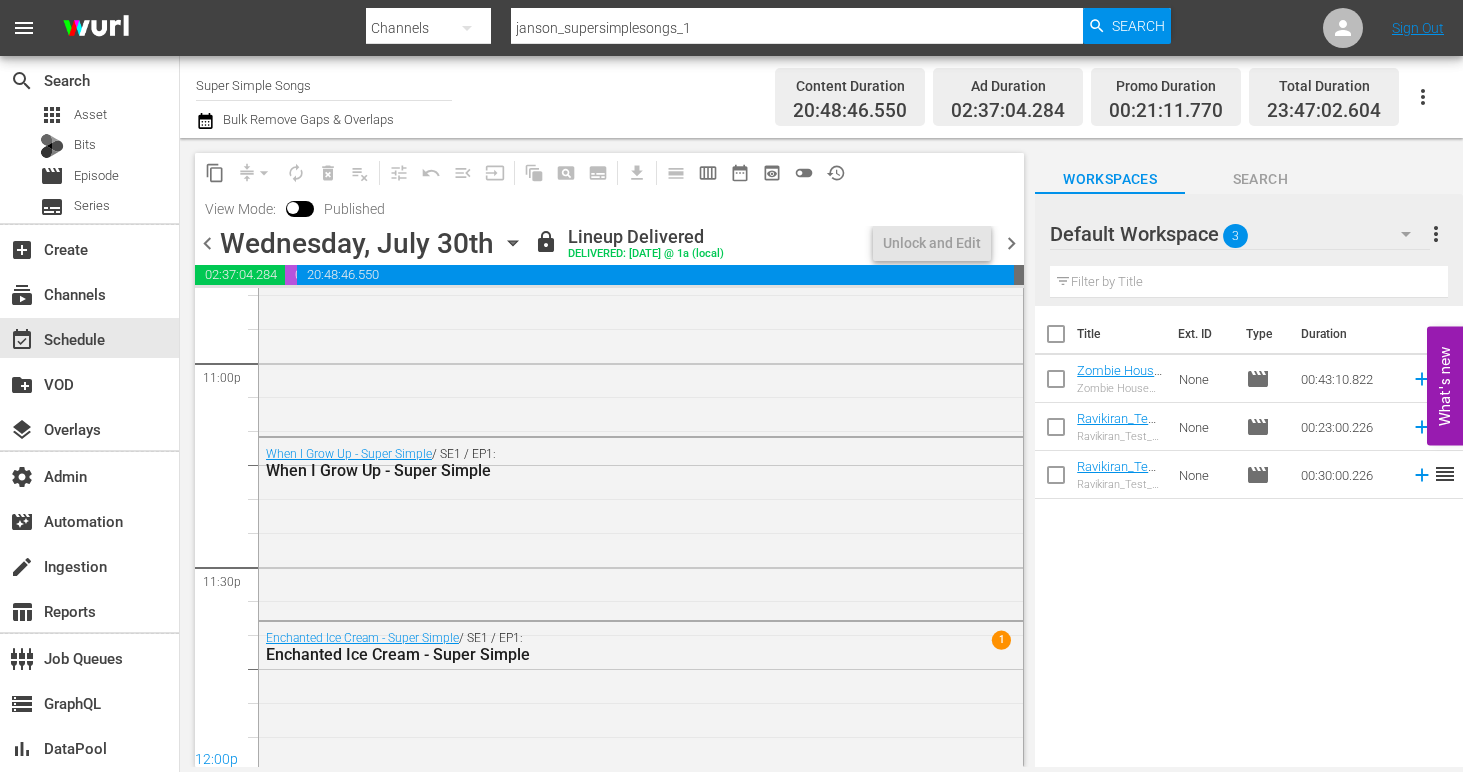 scroll, scrollTop: 9375, scrollLeft: 0, axis: vertical 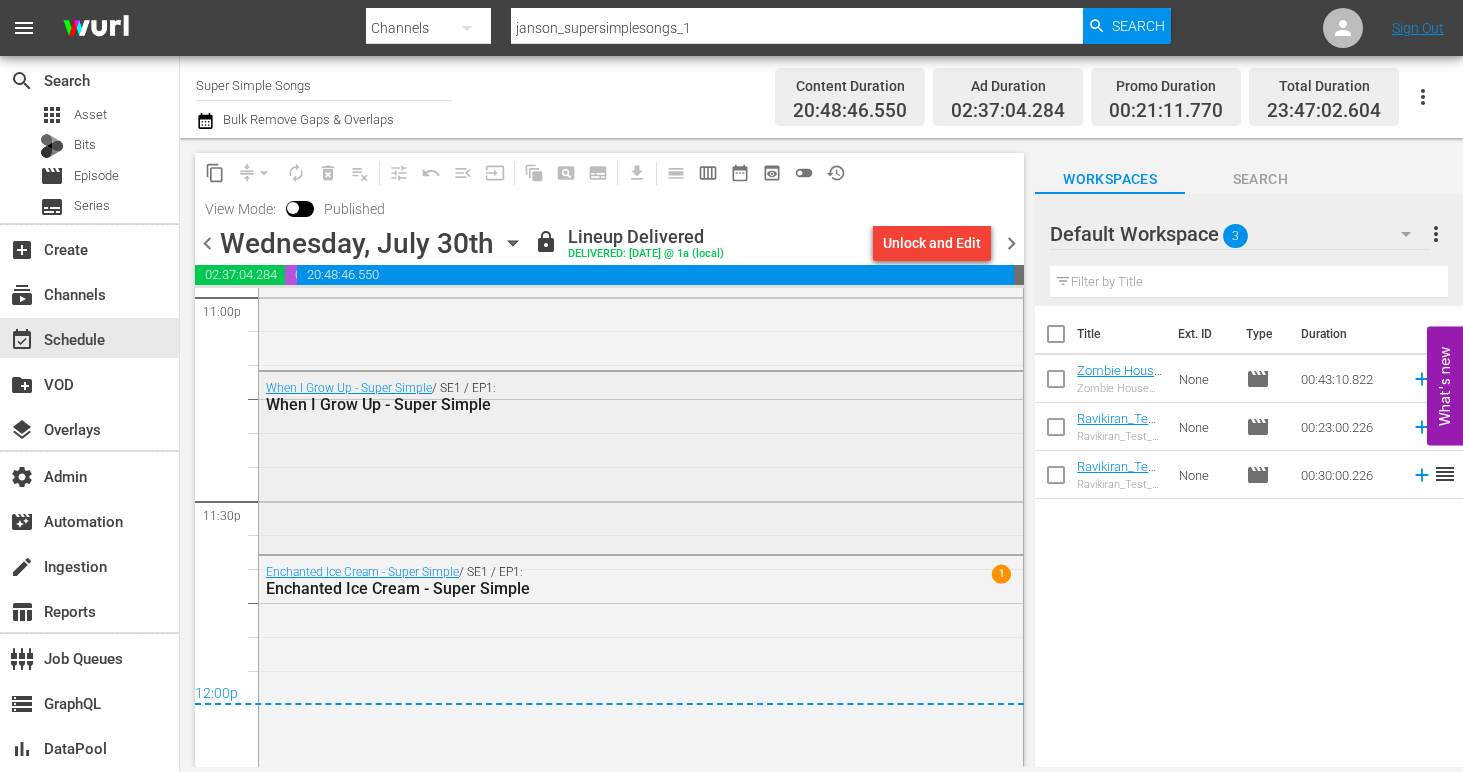 click on "When I Grow Up - Super Simple  / SE1 / EP1:
When I Grow Up - Super Simple" at bounding box center (641, 461) 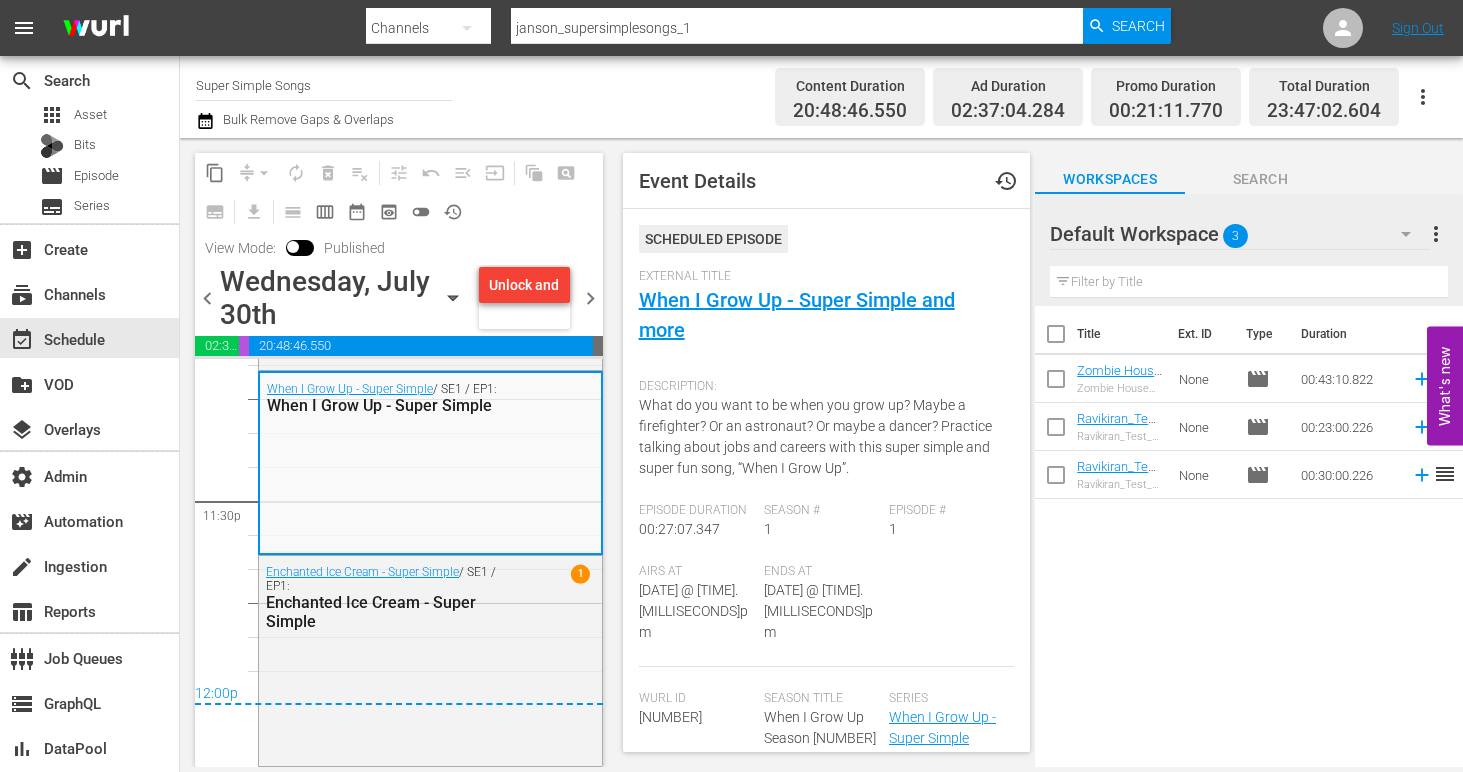 click on "janson_supersimplesongs_1" at bounding box center [797, 28] 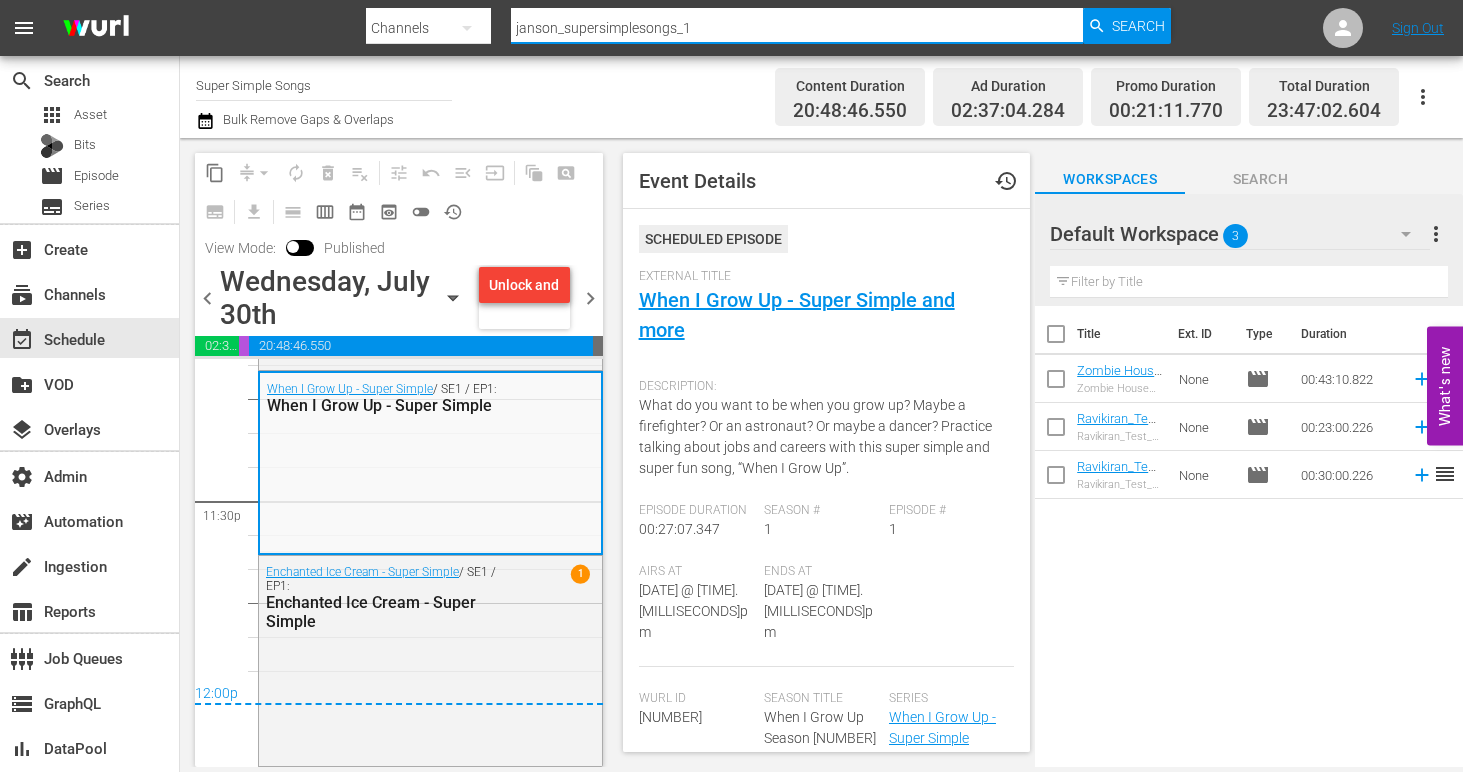 click on "janson_supersimplesongs_1" at bounding box center [797, 28] 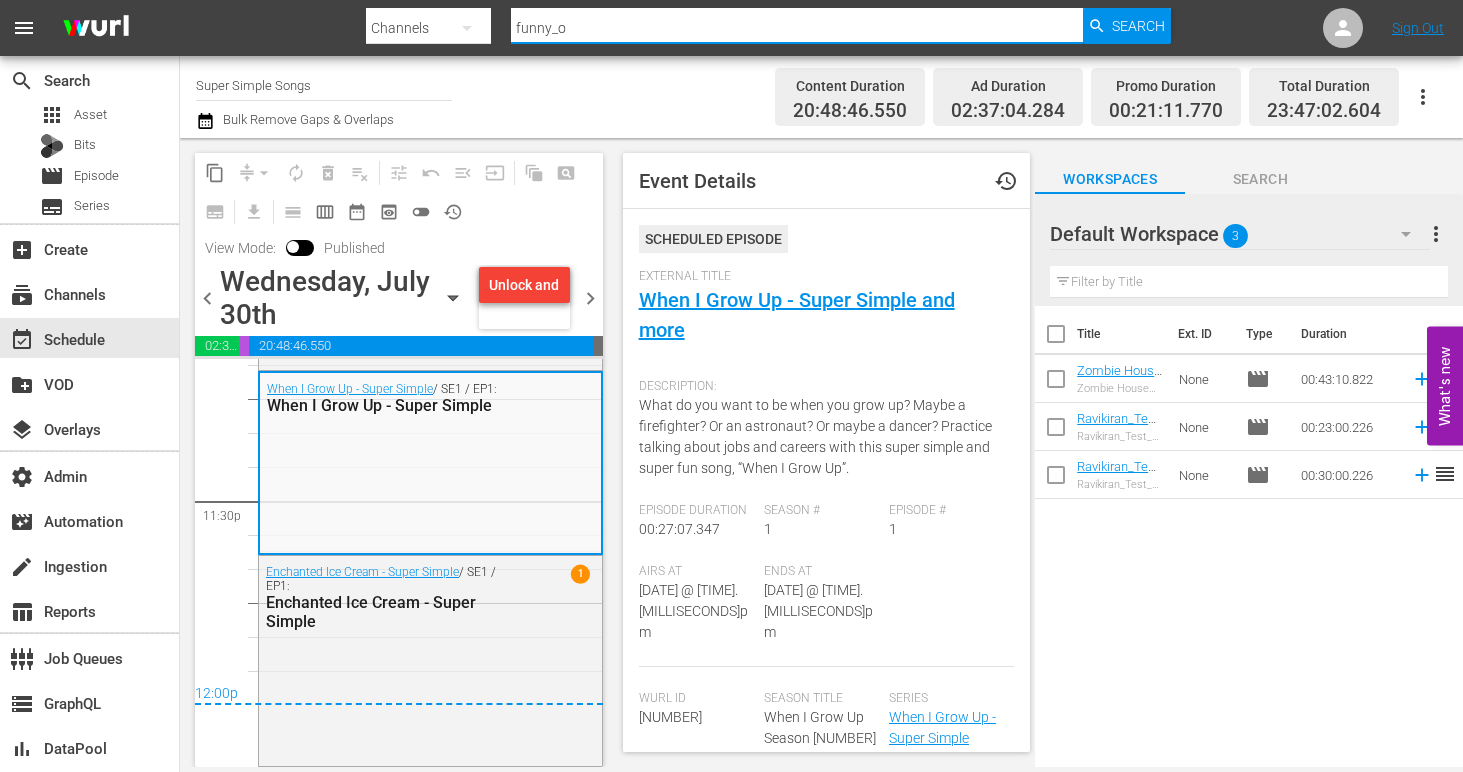 type on "funny_or" 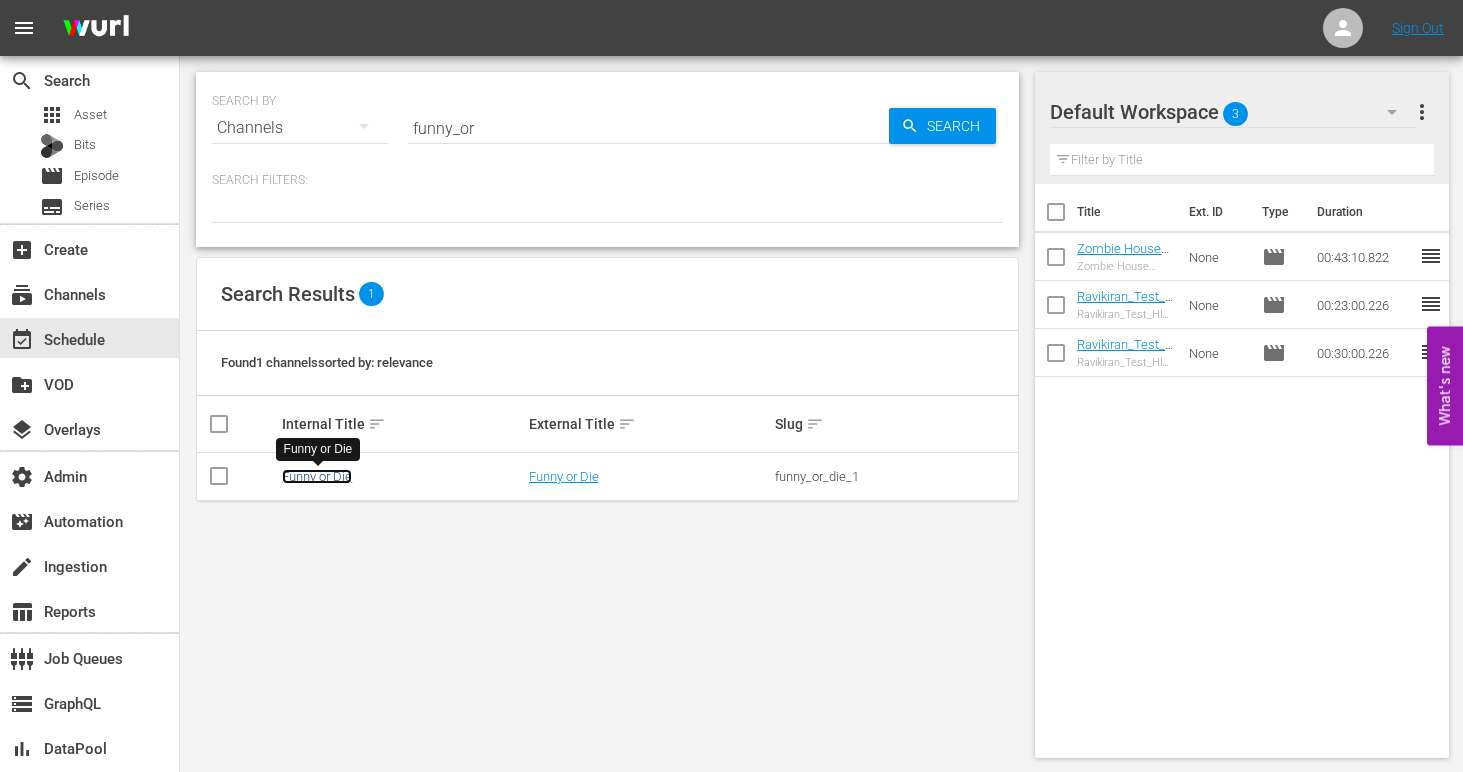 click on "Funny or Die" at bounding box center (317, 476) 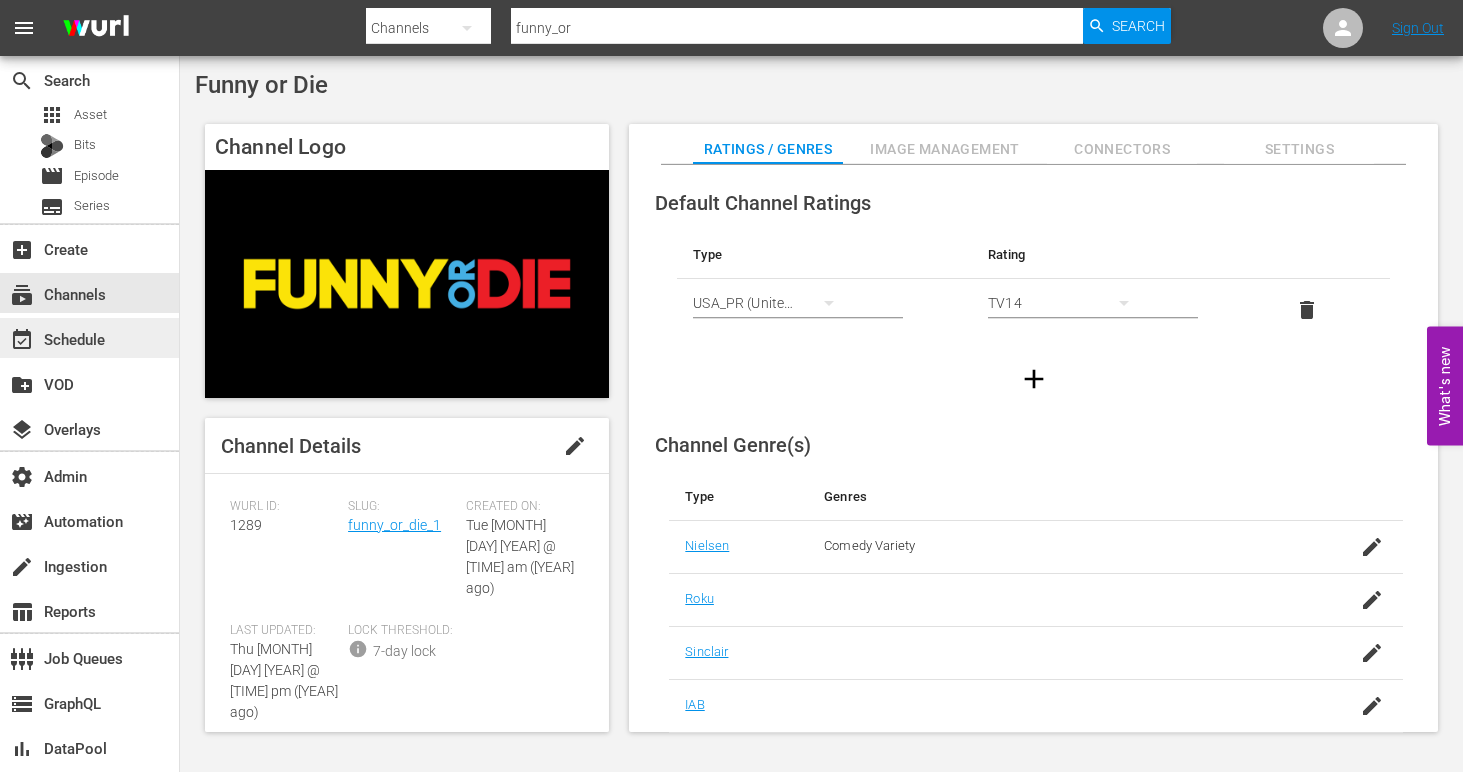 click on "event_available   Schedule" at bounding box center [56, 336] 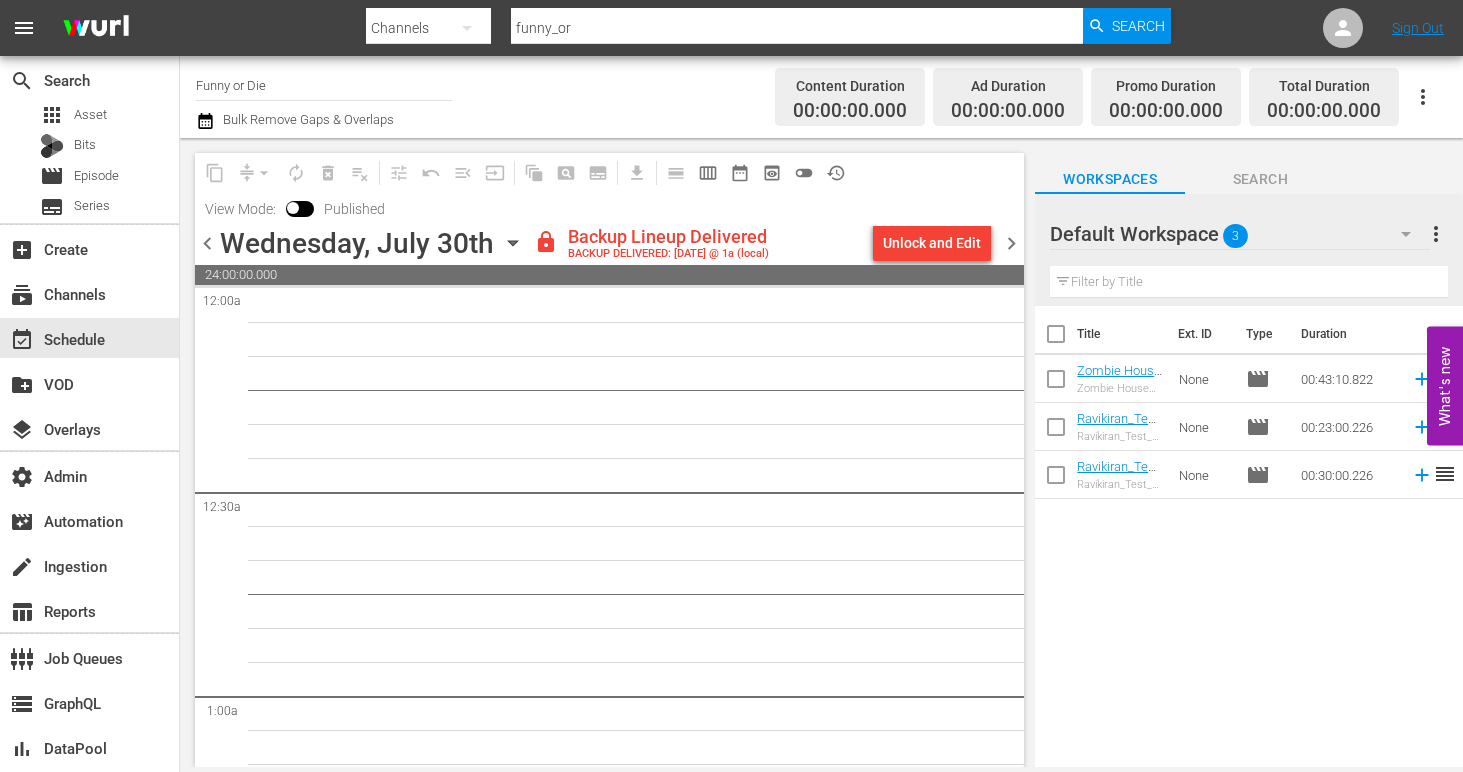 click on "chevron_right" at bounding box center [1011, 243] 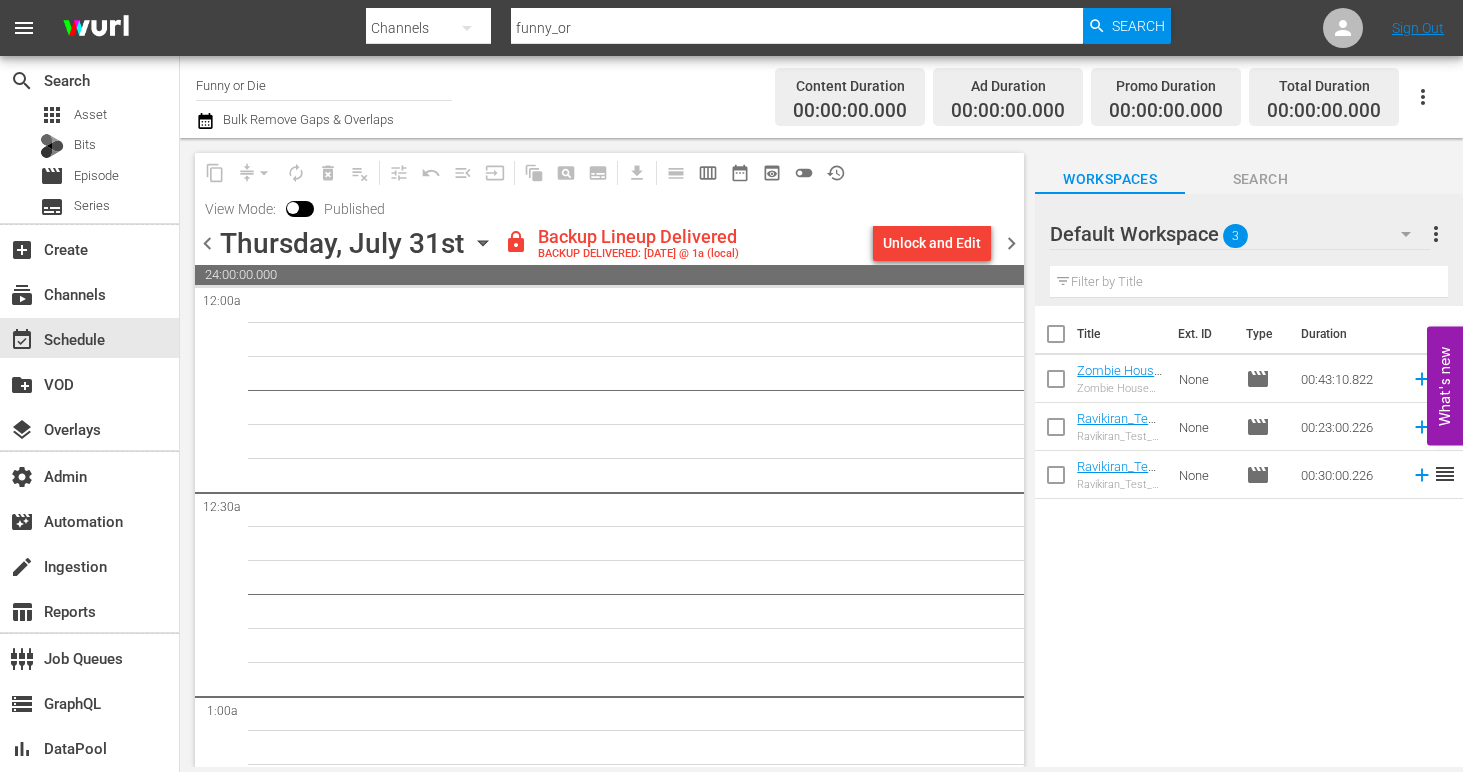 click on "chevron_right" at bounding box center [1011, 243] 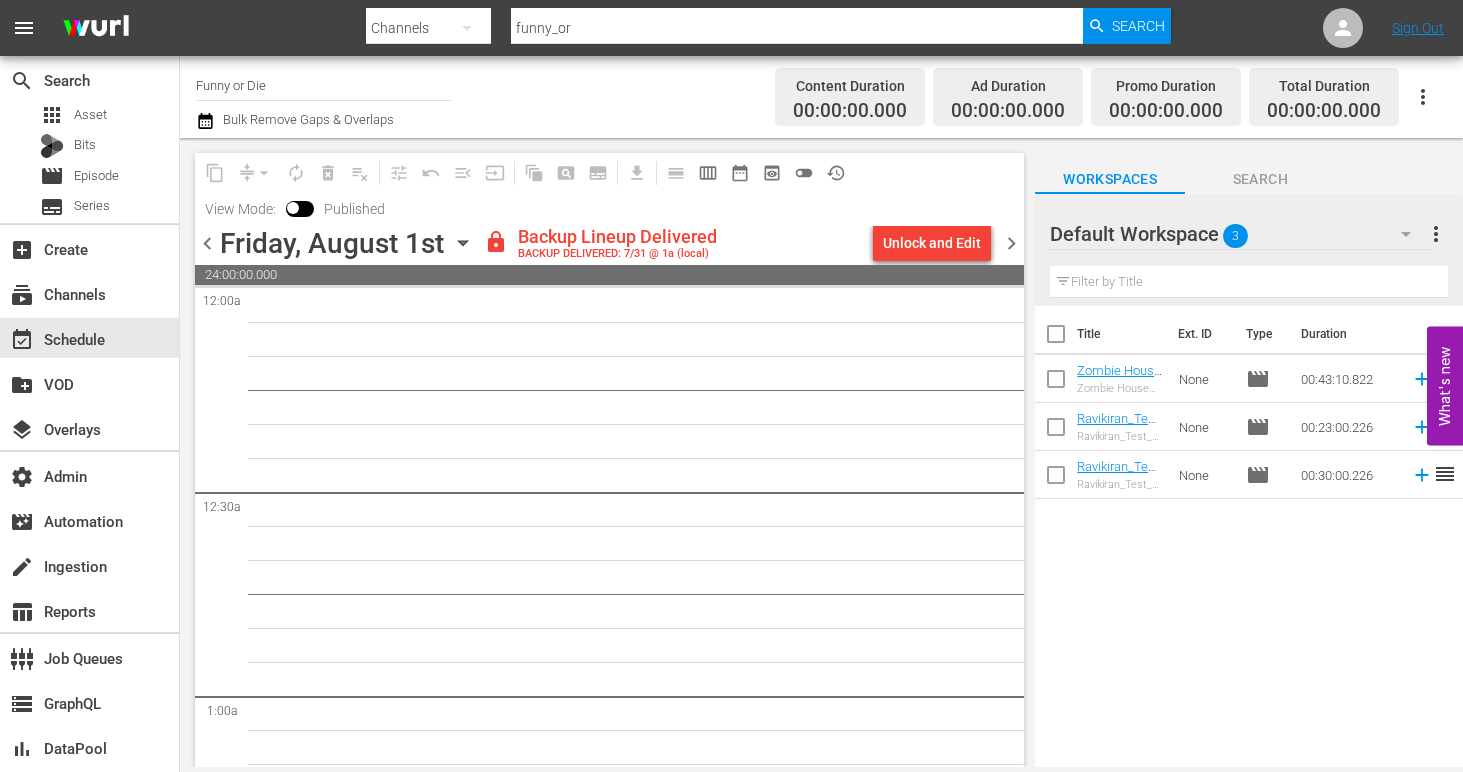 click on "funny_or" at bounding box center (797, 28) 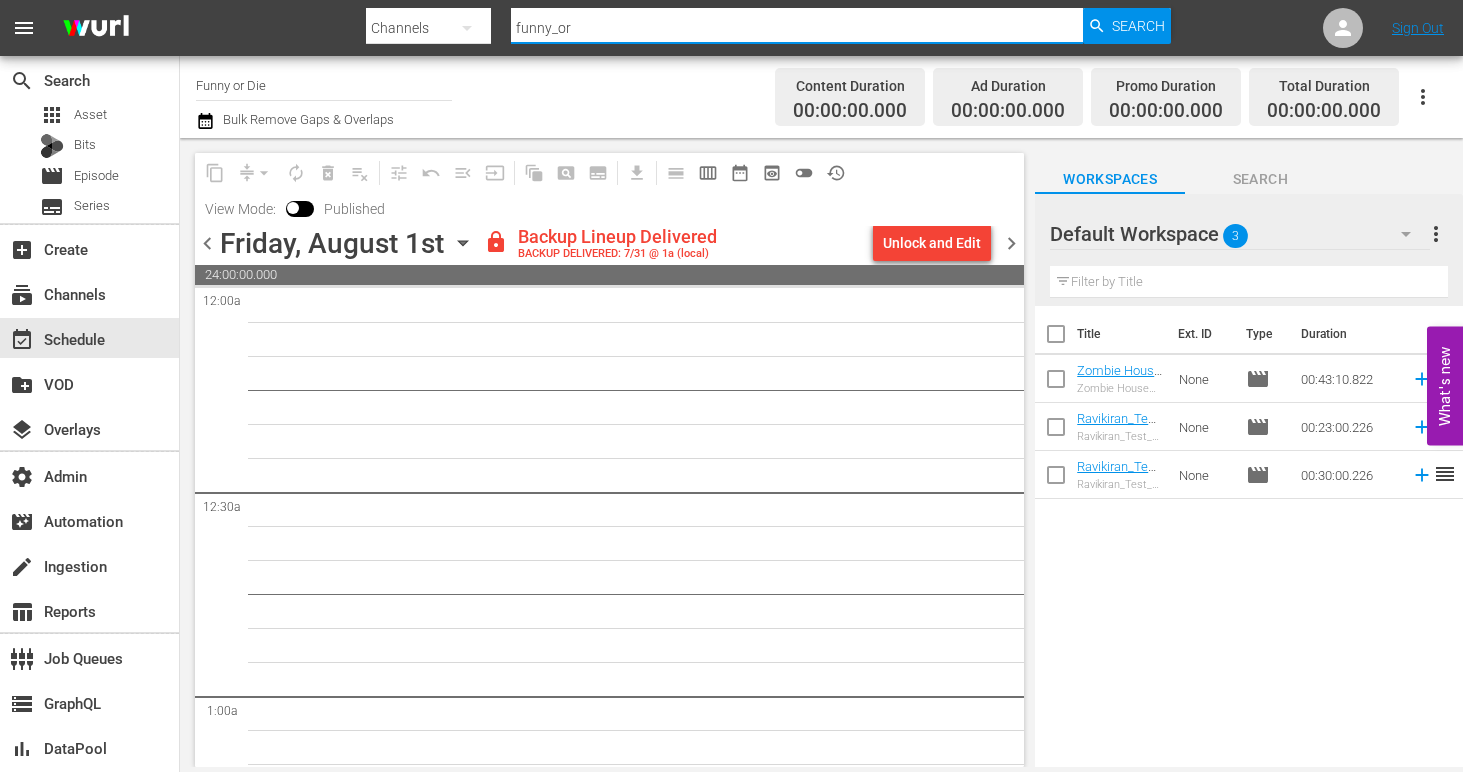 paste on "lol_lolnetwork_3" 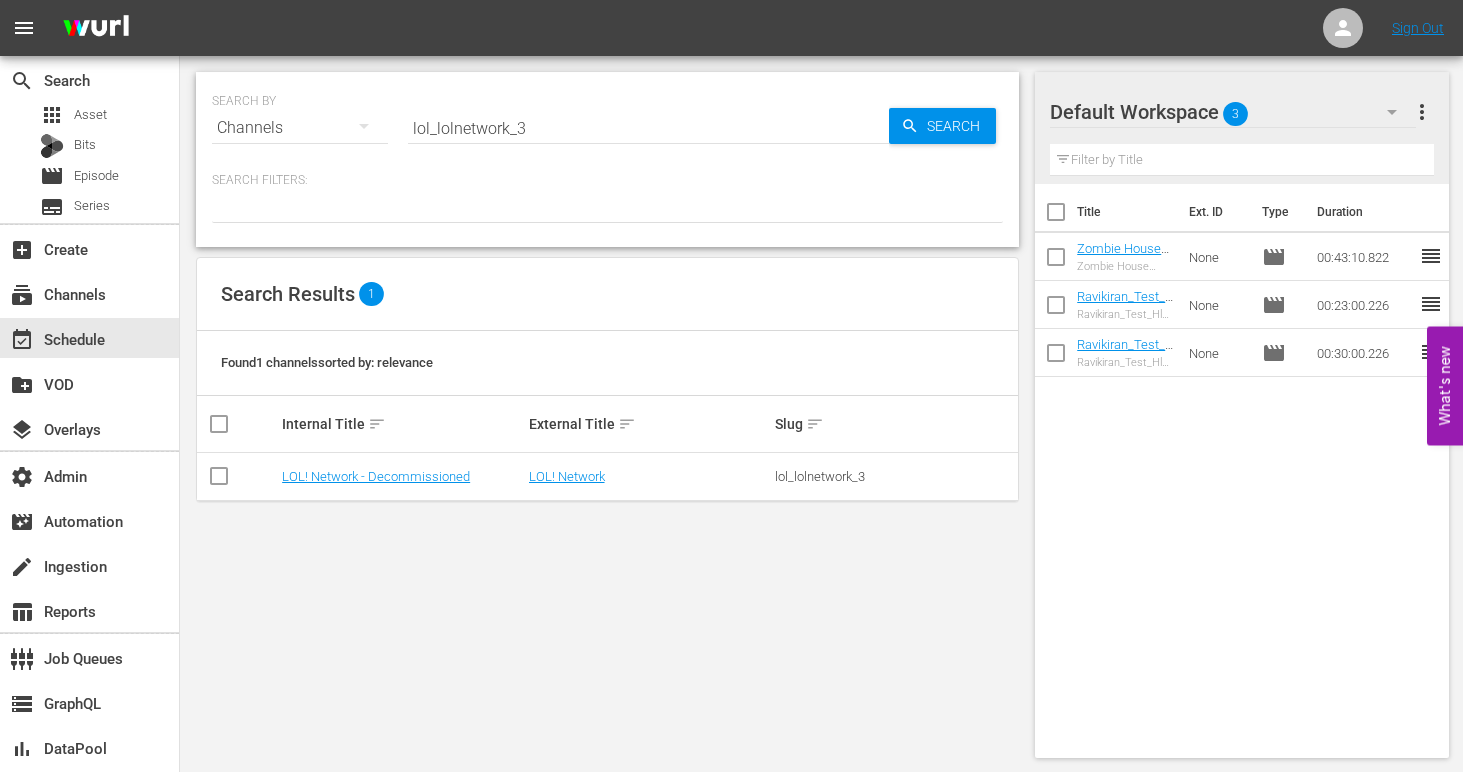 click on "lol_lolnetwork_3" at bounding box center (648, 128) 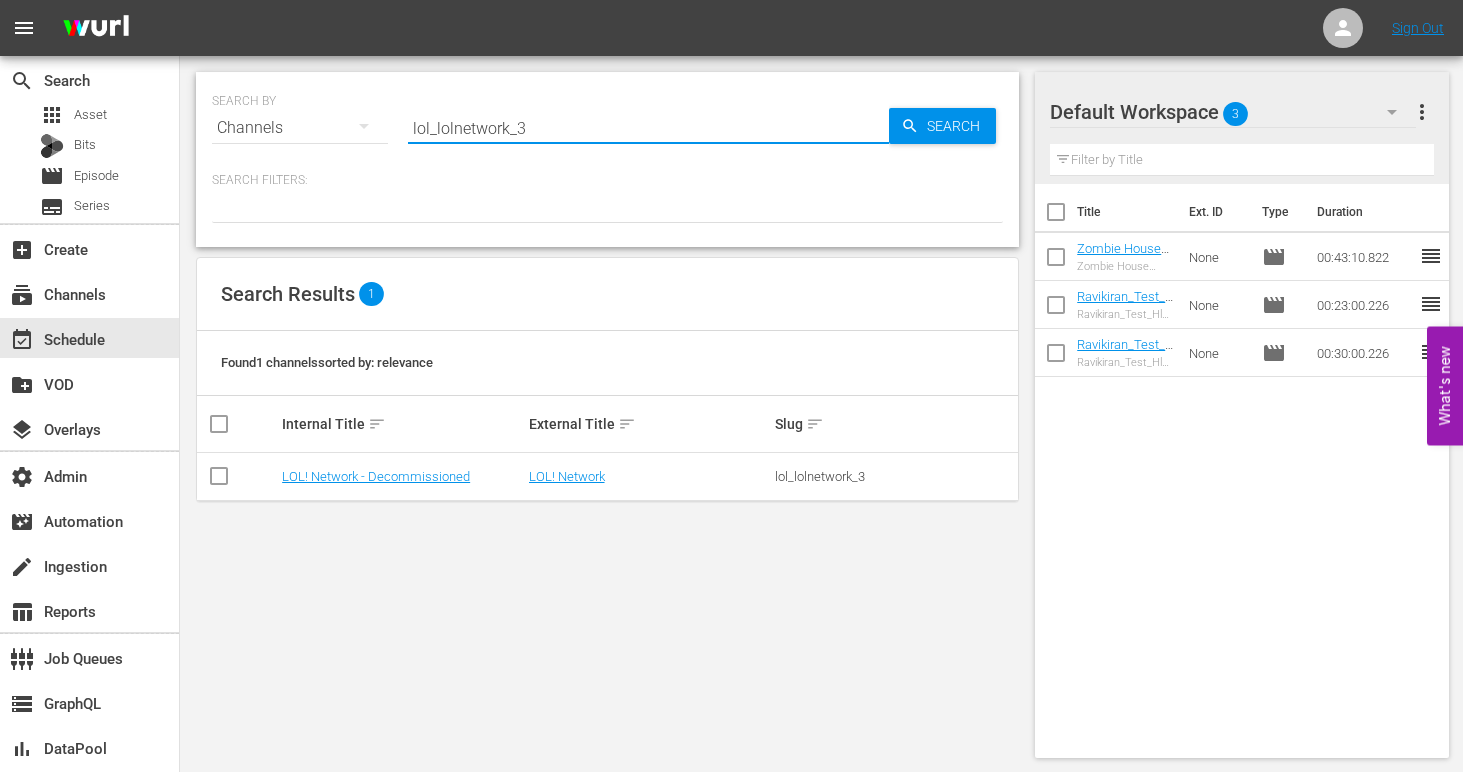 click on "lol_lolnetwork_3" at bounding box center (648, 128) 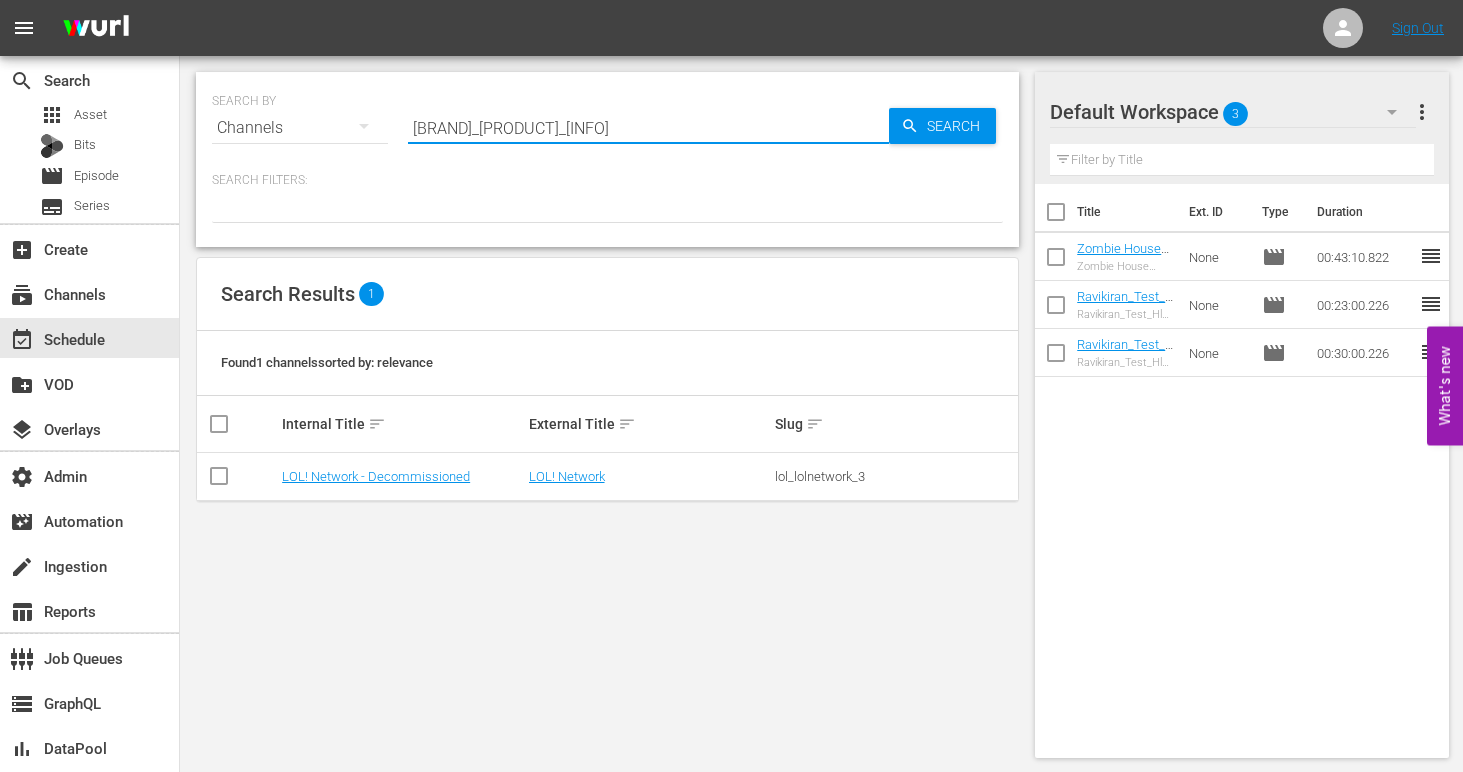 type on "[BRAND]_[PRODUCT]_[INFO]" 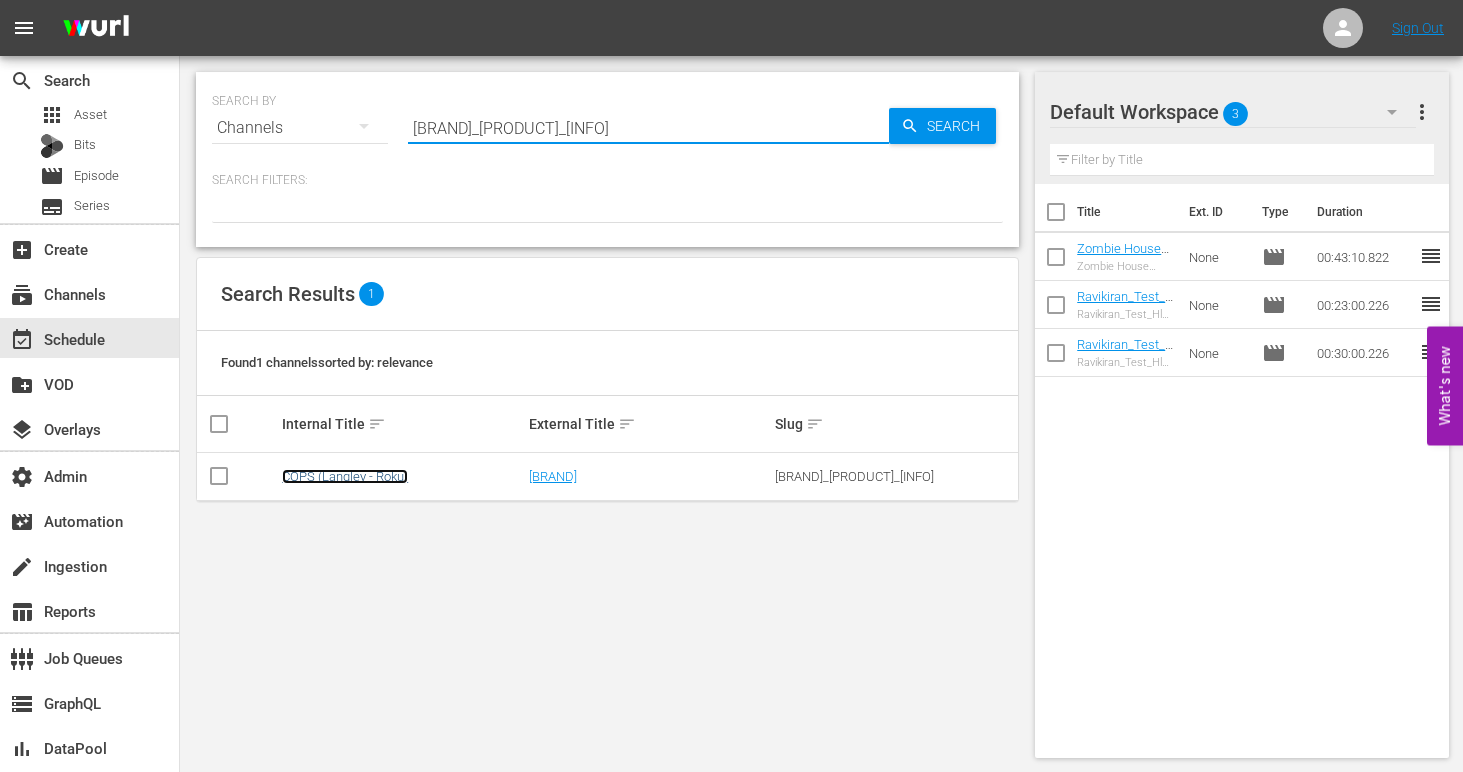 click on "COPS (Langley - Roku)" at bounding box center [345, 476] 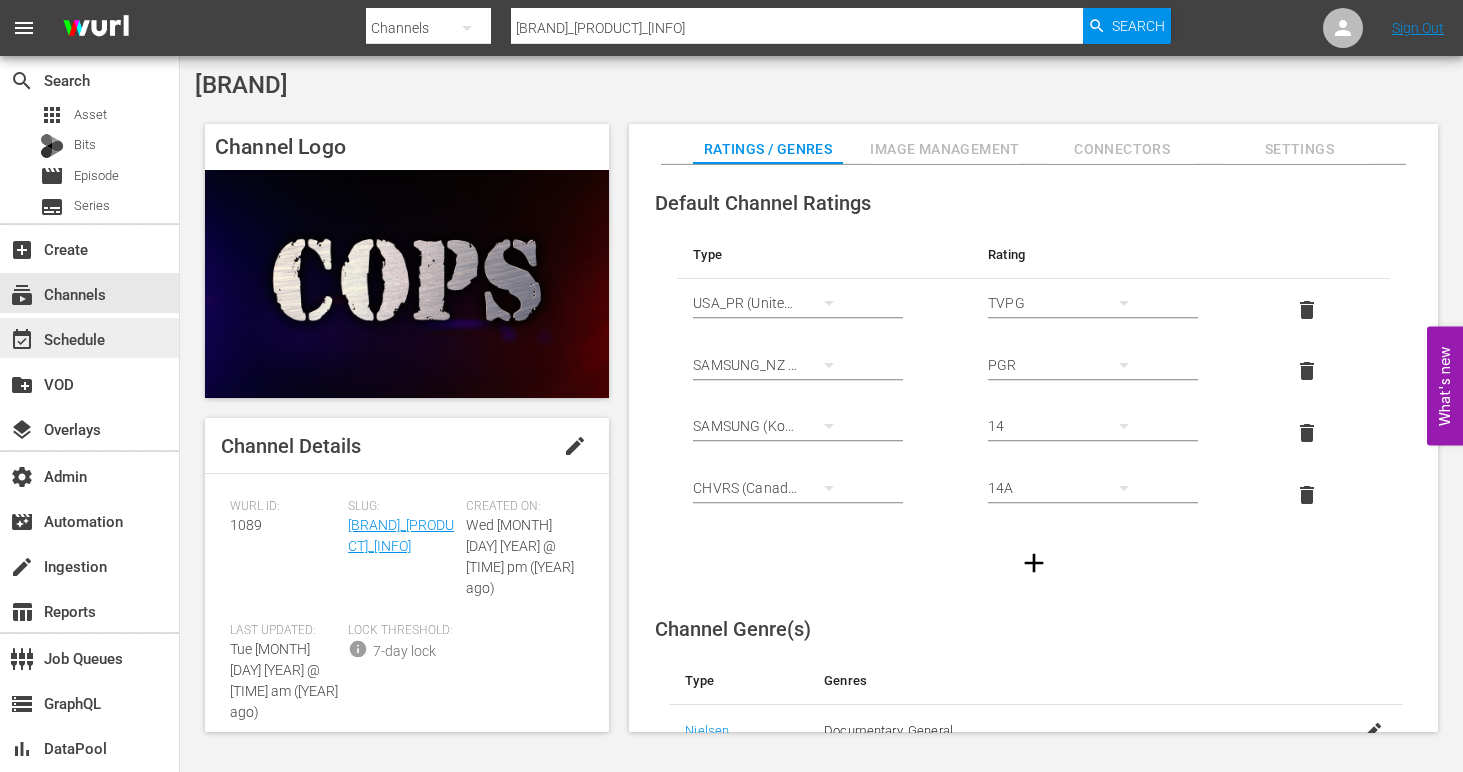 click on "event_available   Schedule" at bounding box center (56, 336) 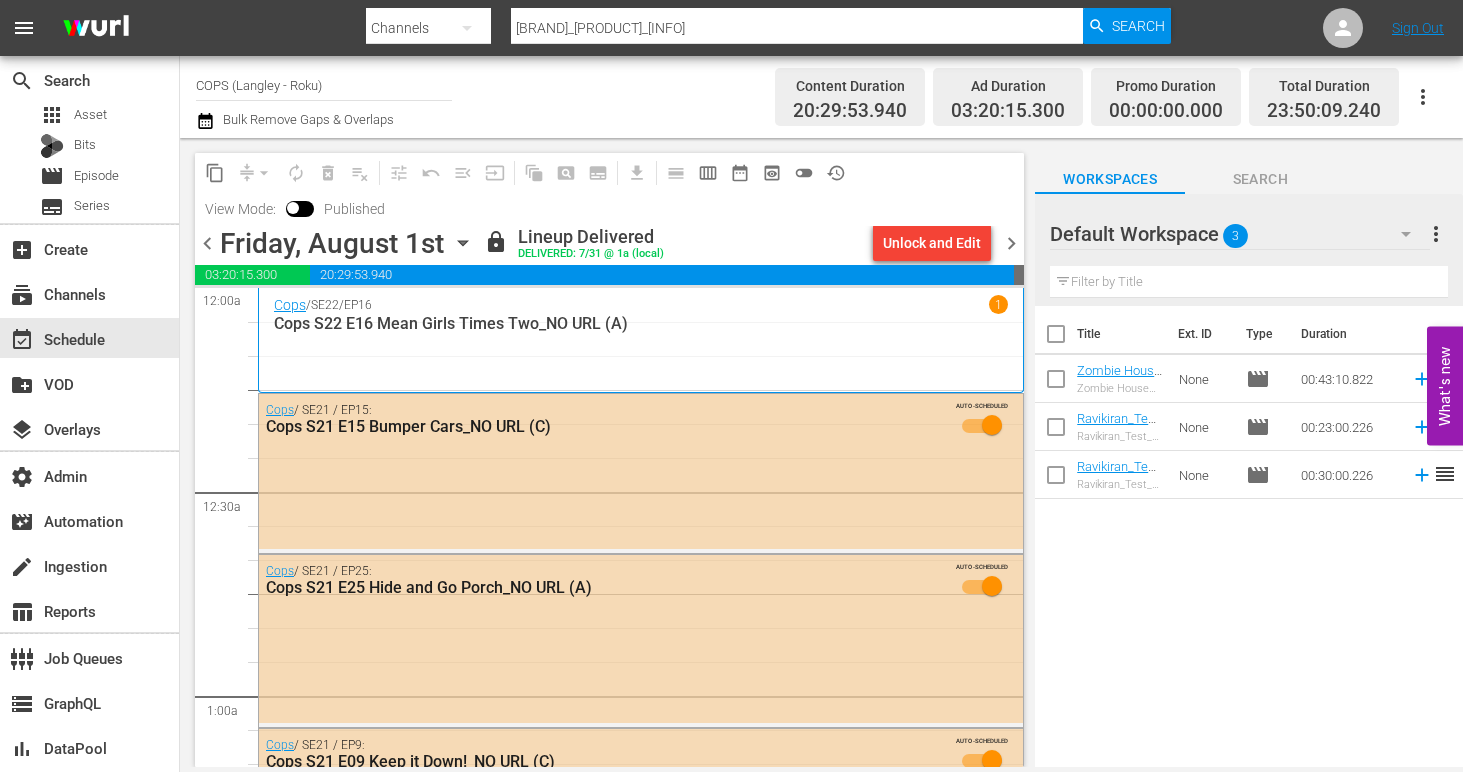 click on "chevron_left" at bounding box center [207, 243] 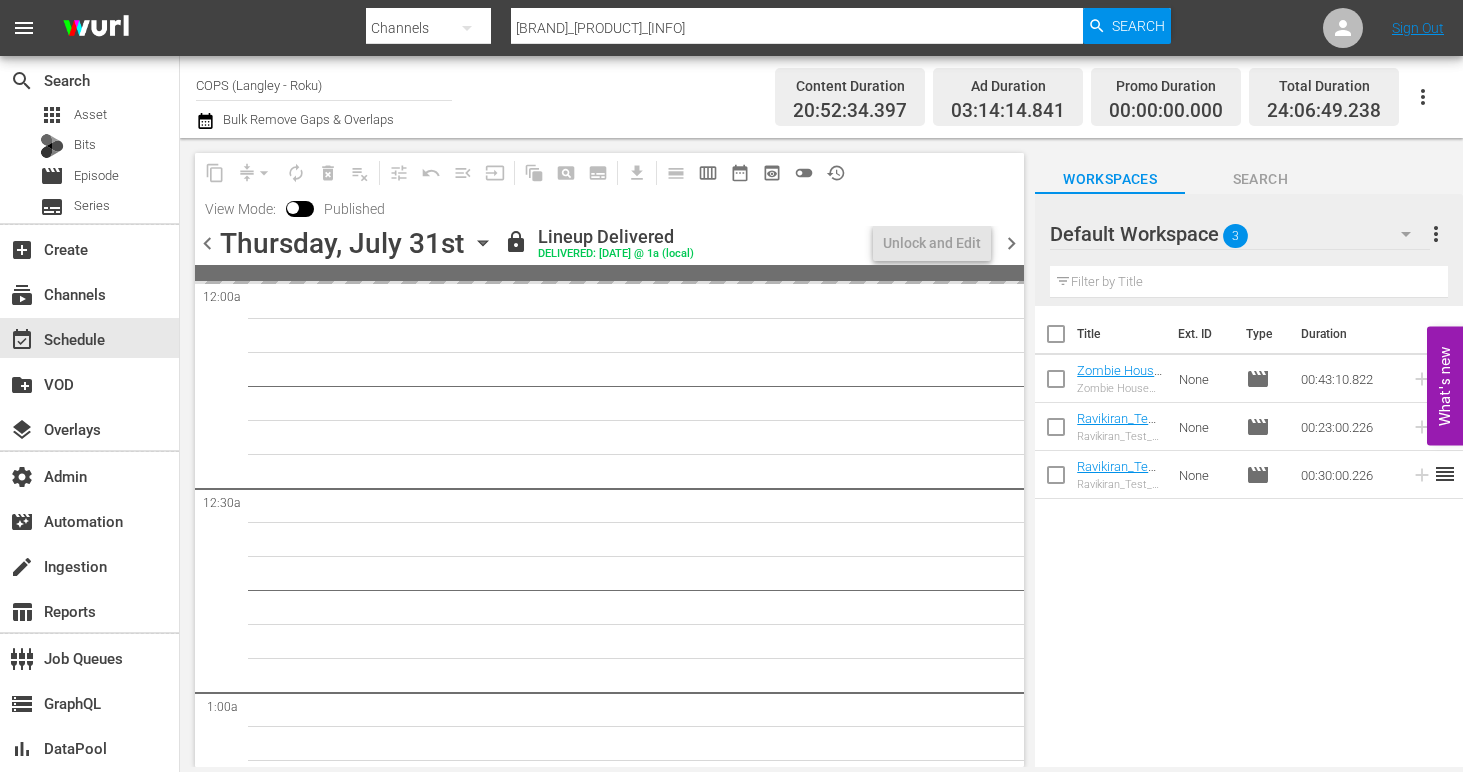 click on "chevron_left" at bounding box center (207, 243) 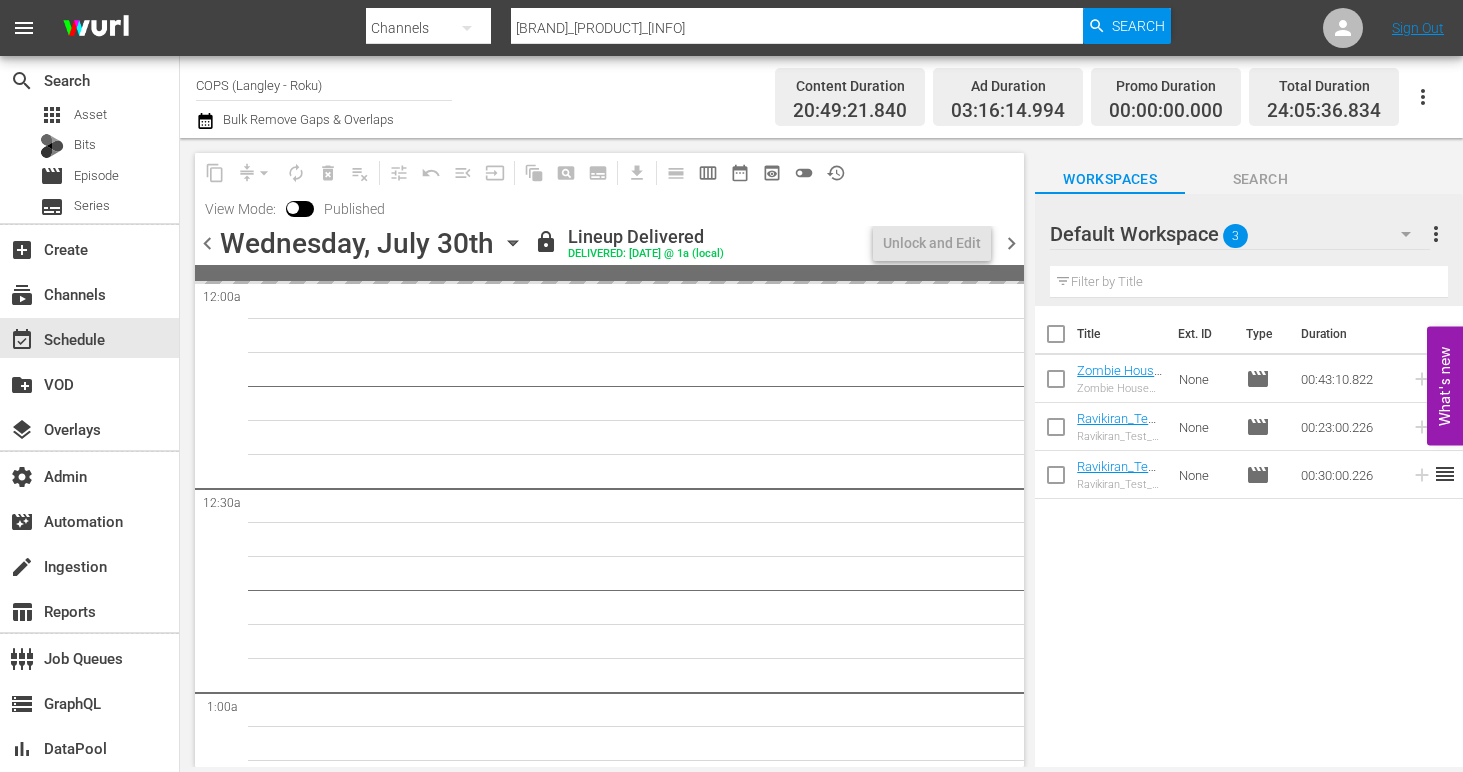 click on "chevron_left" at bounding box center (207, 243) 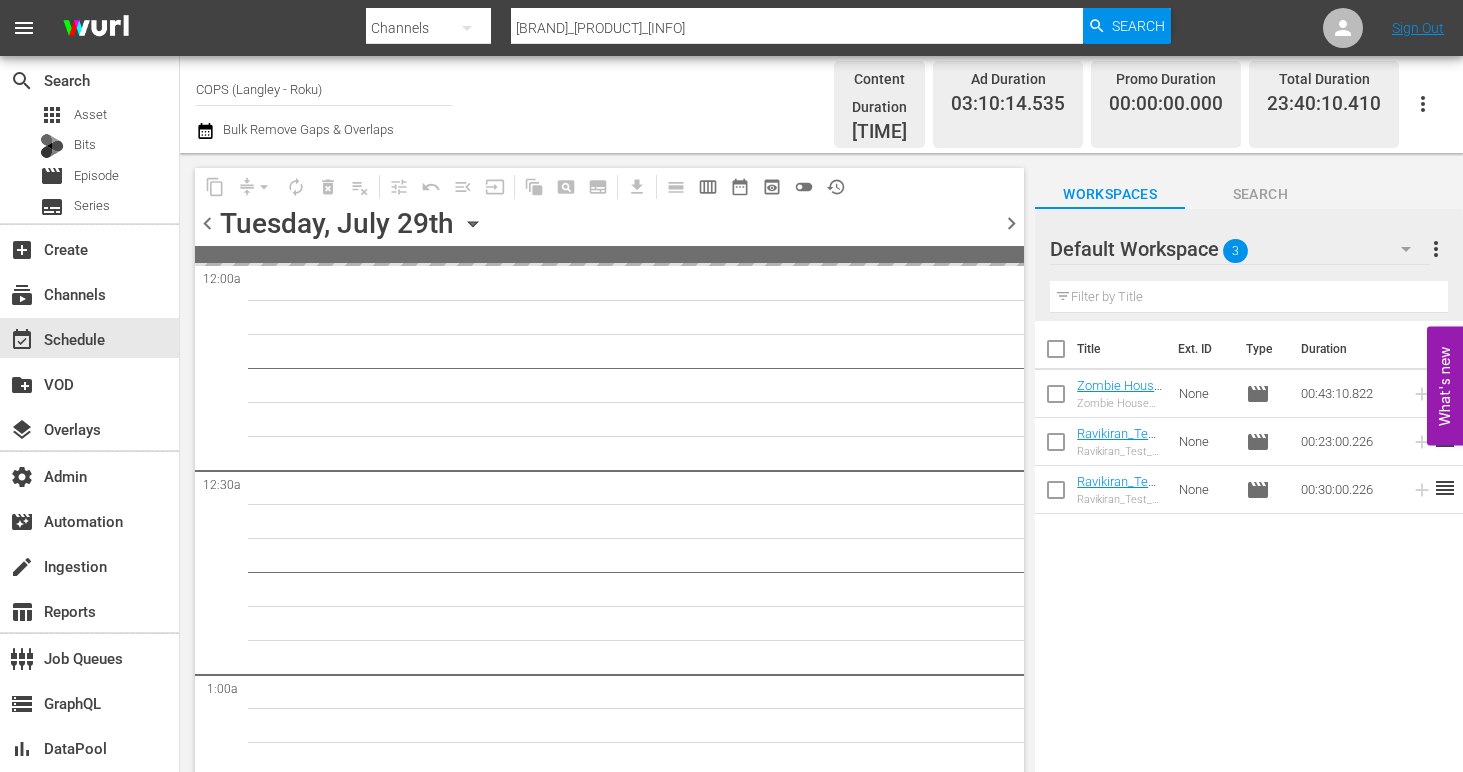 click on "chevron_left" at bounding box center (207, 223) 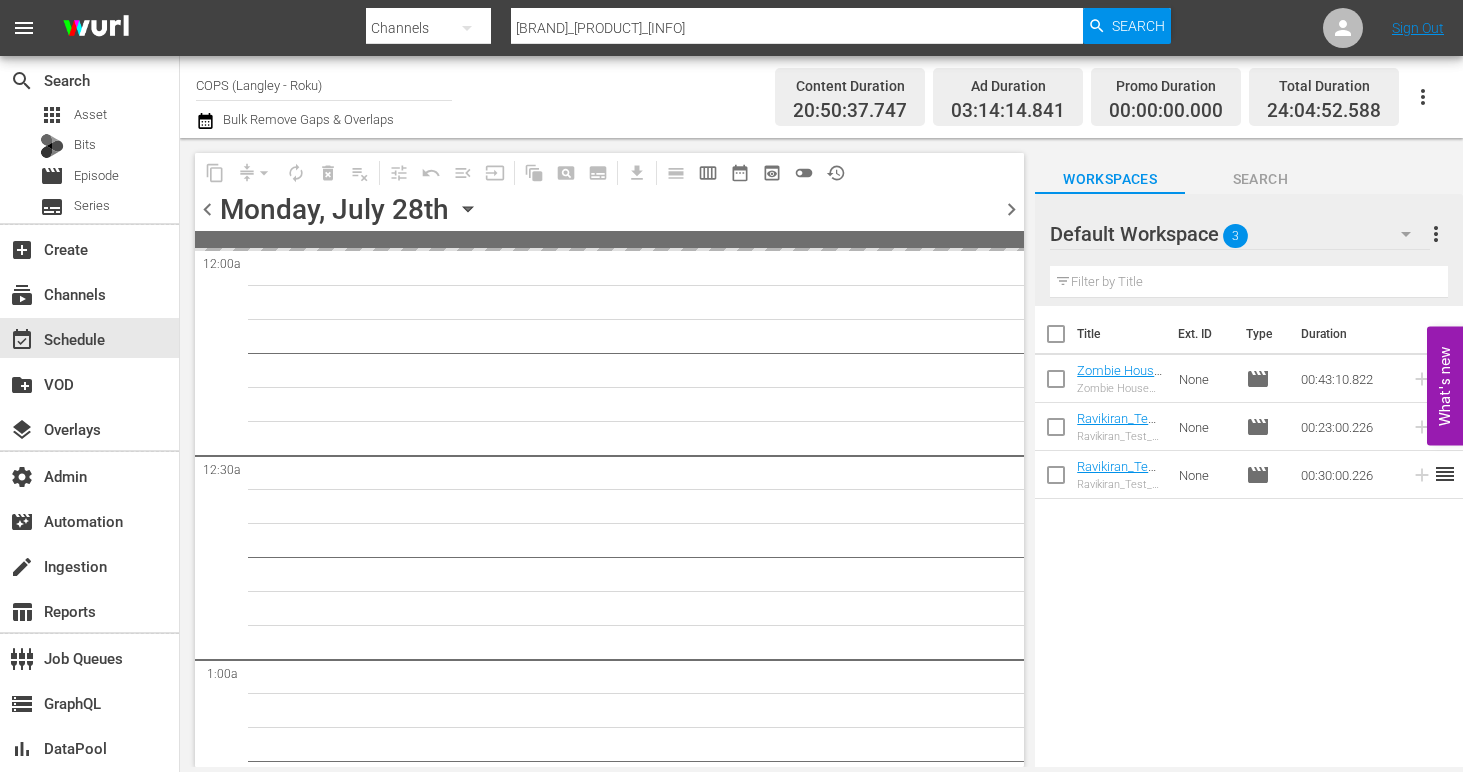 click at bounding box center (609, 239) 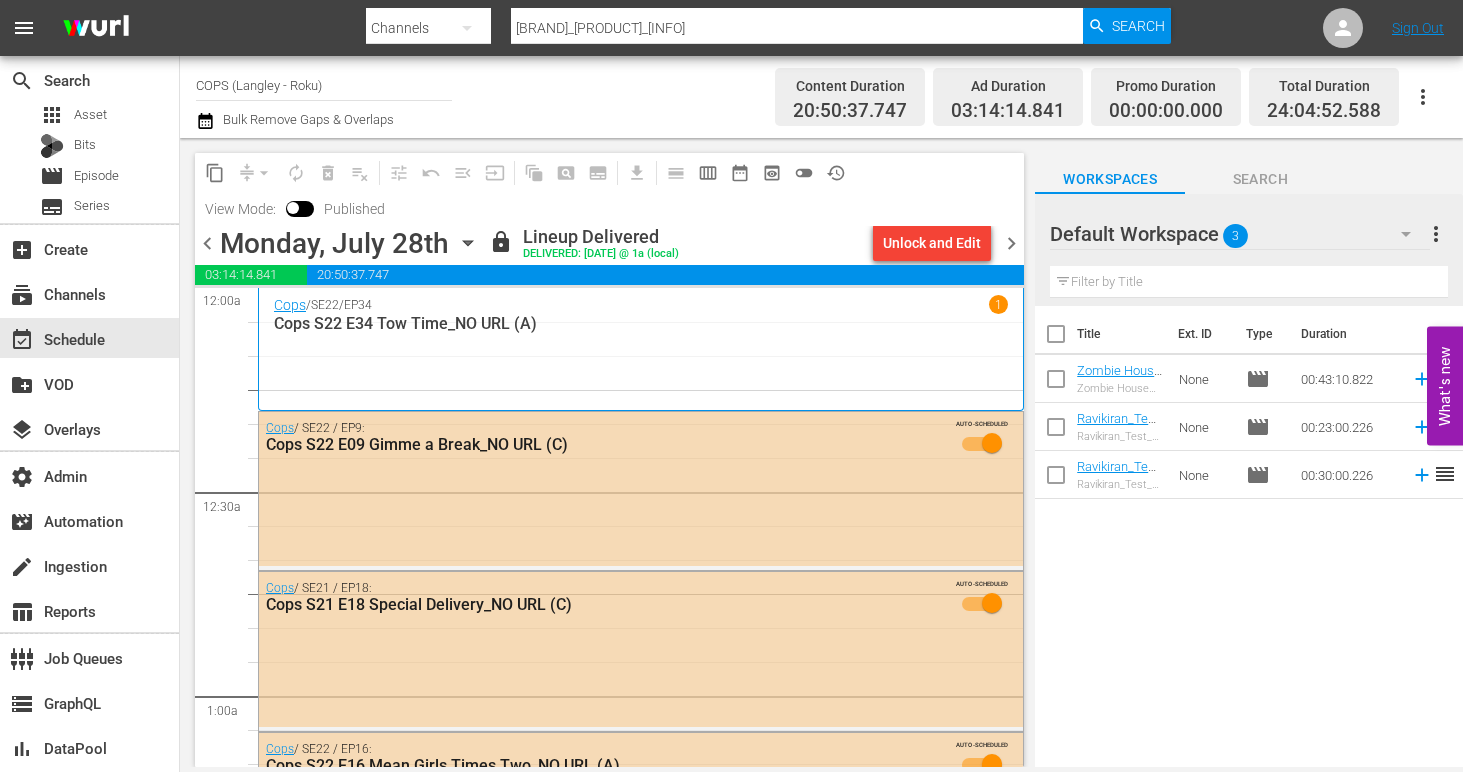 click on "chevron_right" at bounding box center (1011, 243) 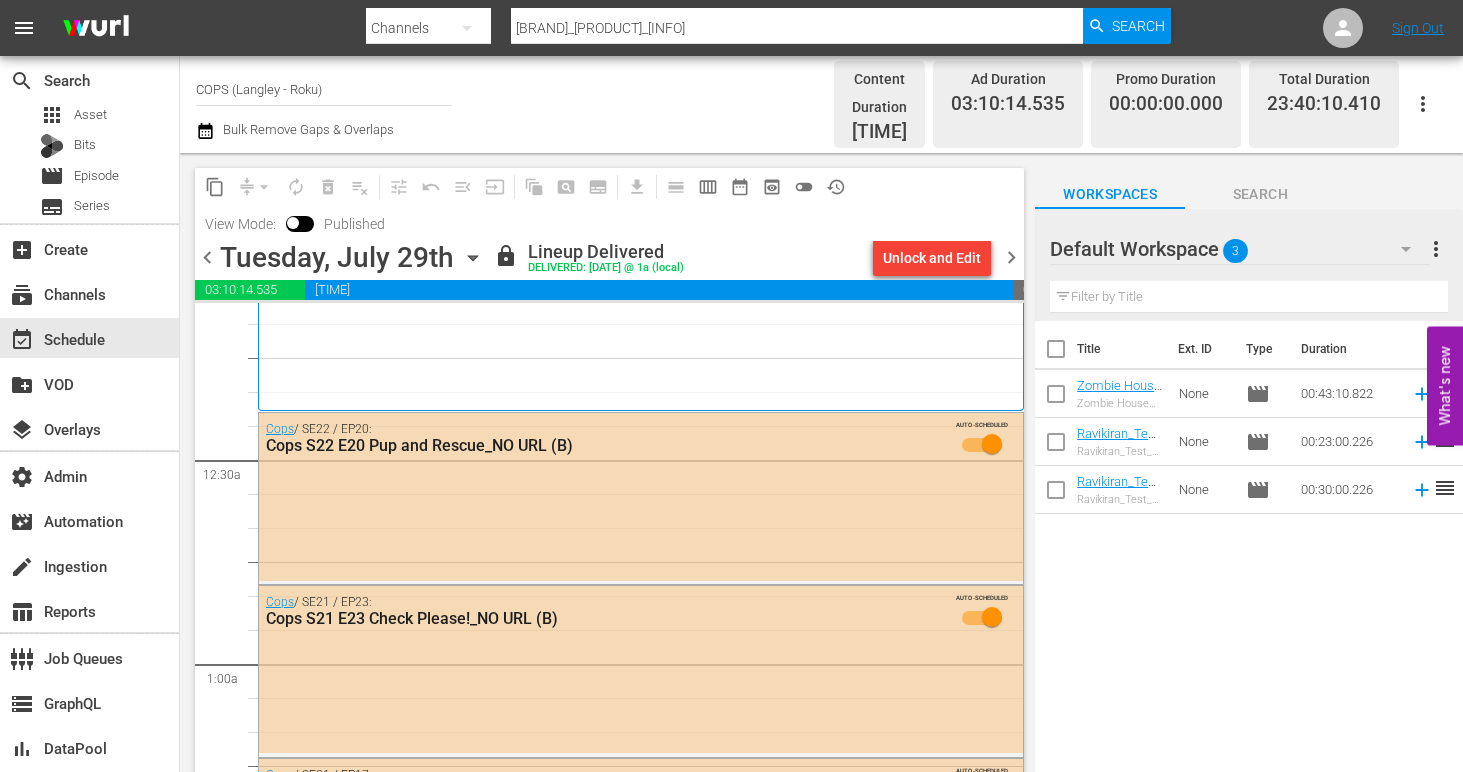 scroll, scrollTop: 0, scrollLeft: 0, axis: both 